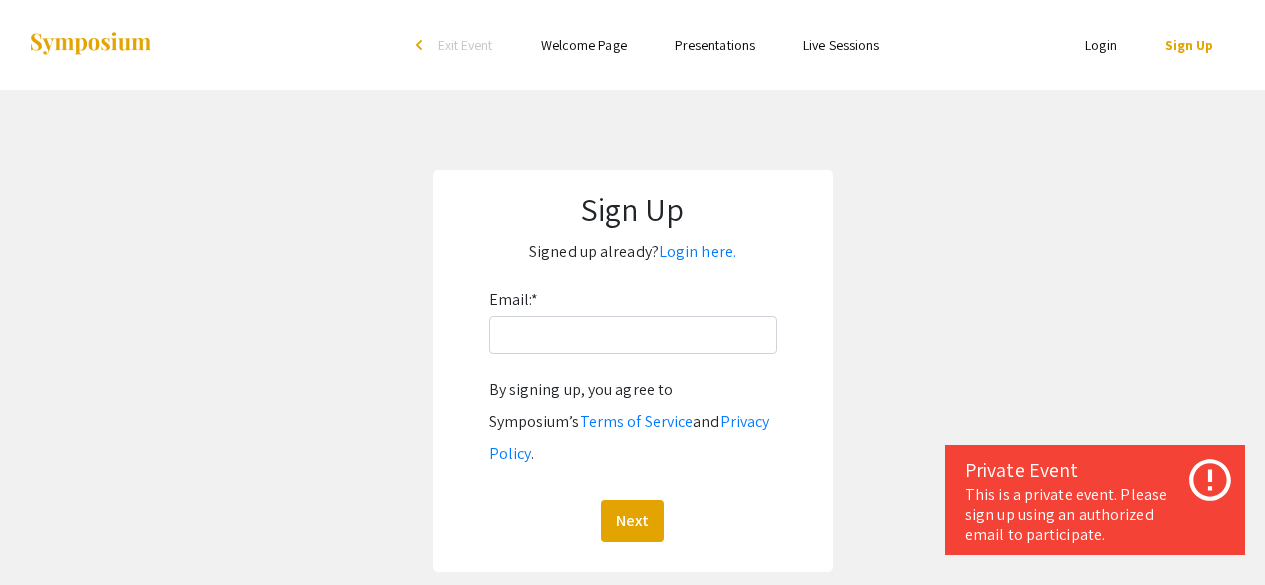 scroll, scrollTop: 0, scrollLeft: 0, axis: both 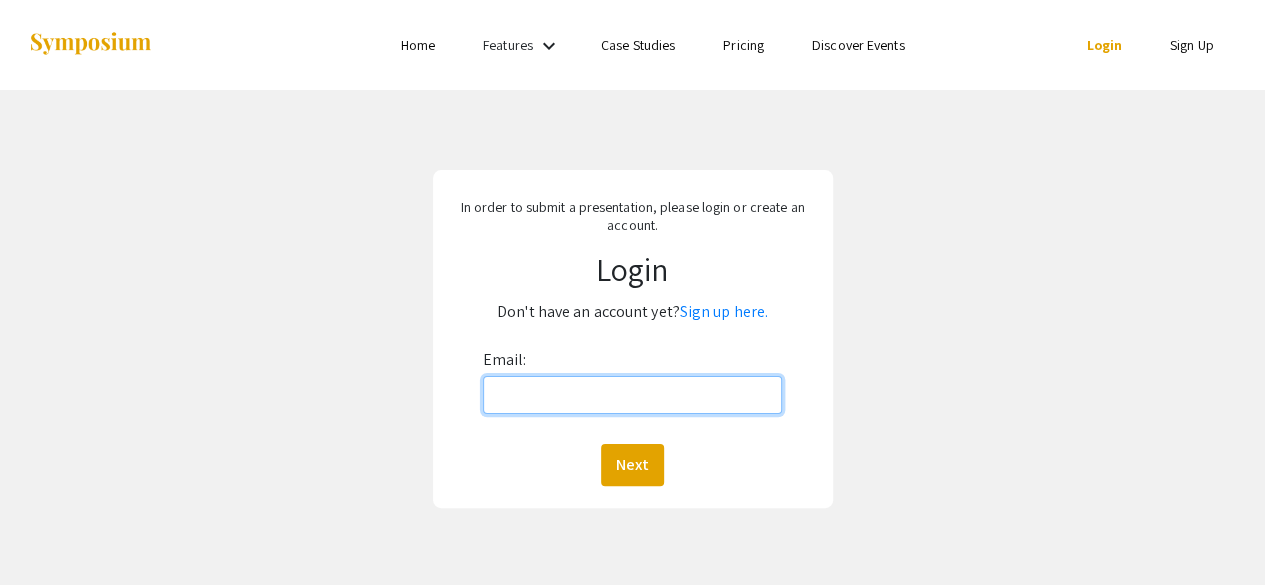 click on "Email:" at bounding box center (633, 395) 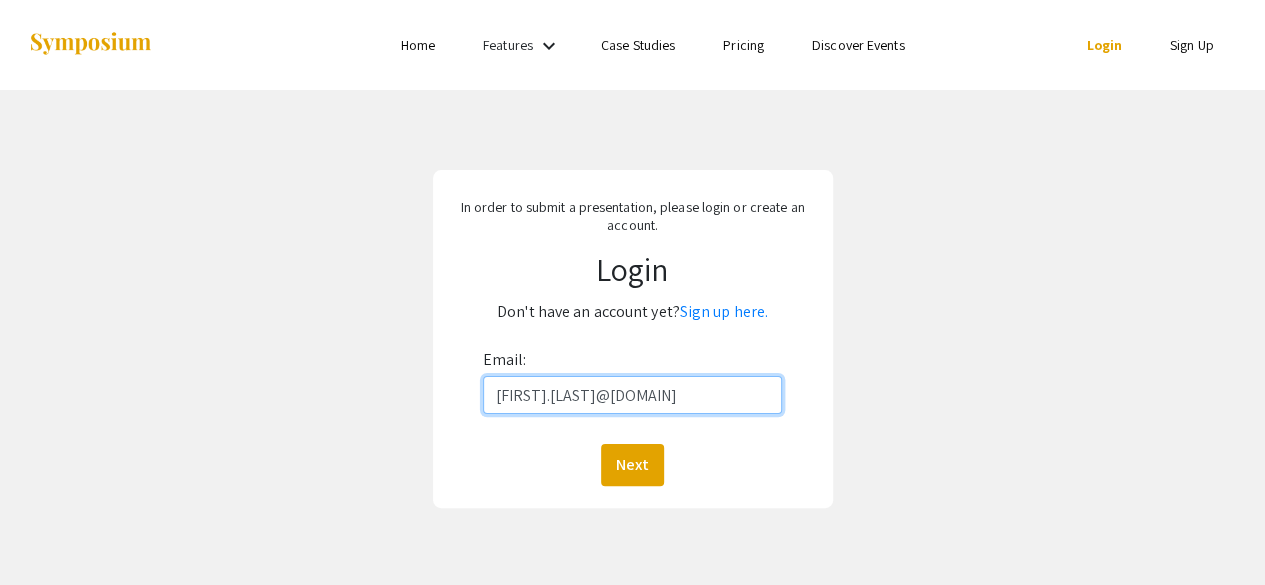 type on "[FIRST].[LAST]@[DOMAIN]" 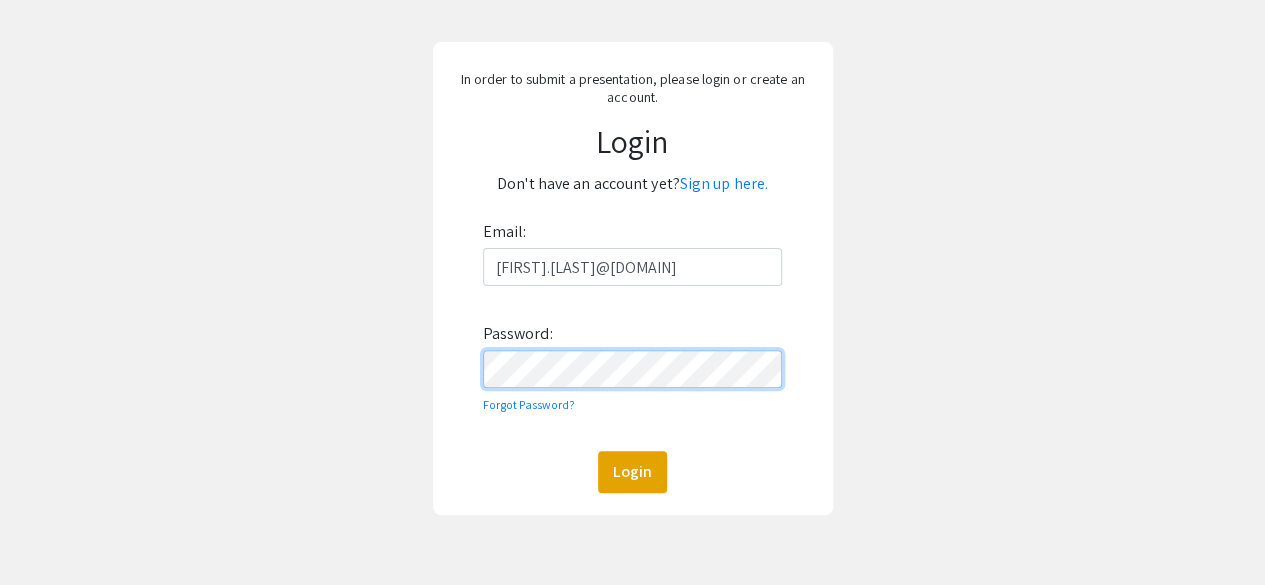 scroll, scrollTop: 218, scrollLeft: 0, axis: vertical 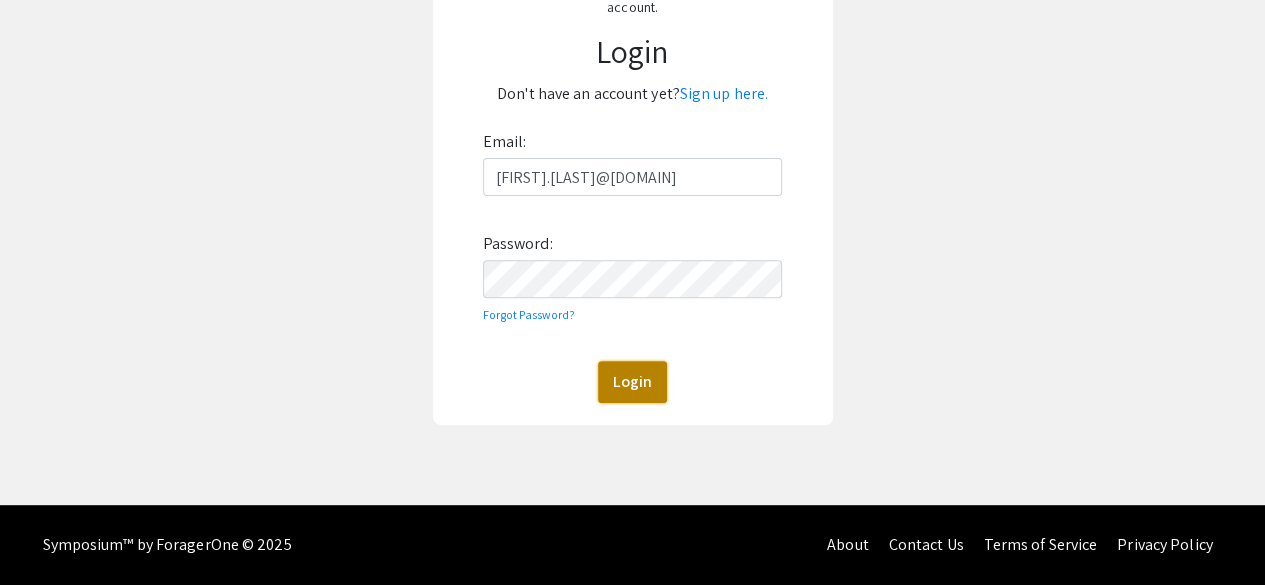 click on "Login" 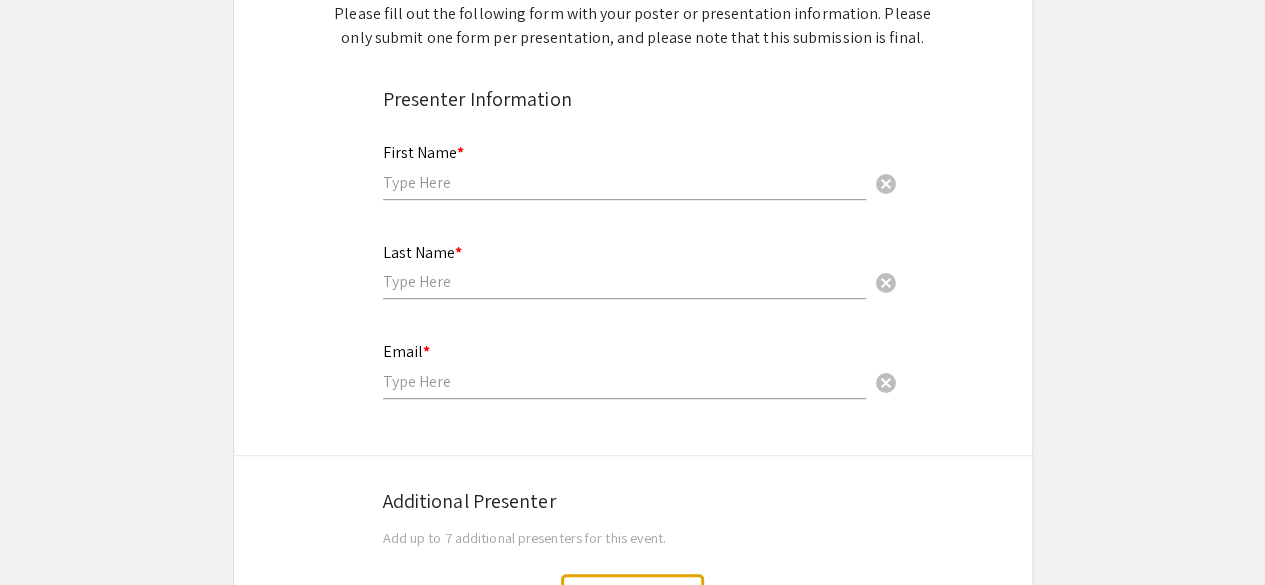 scroll, scrollTop: 312, scrollLeft: 0, axis: vertical 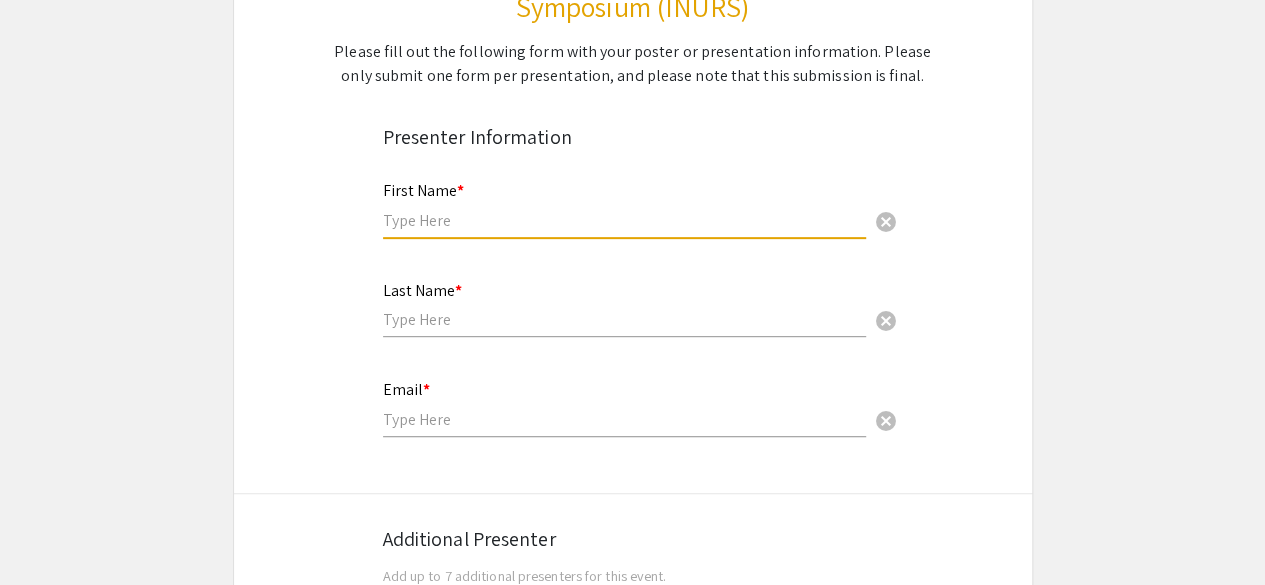 click at bounding box center [624, 220] 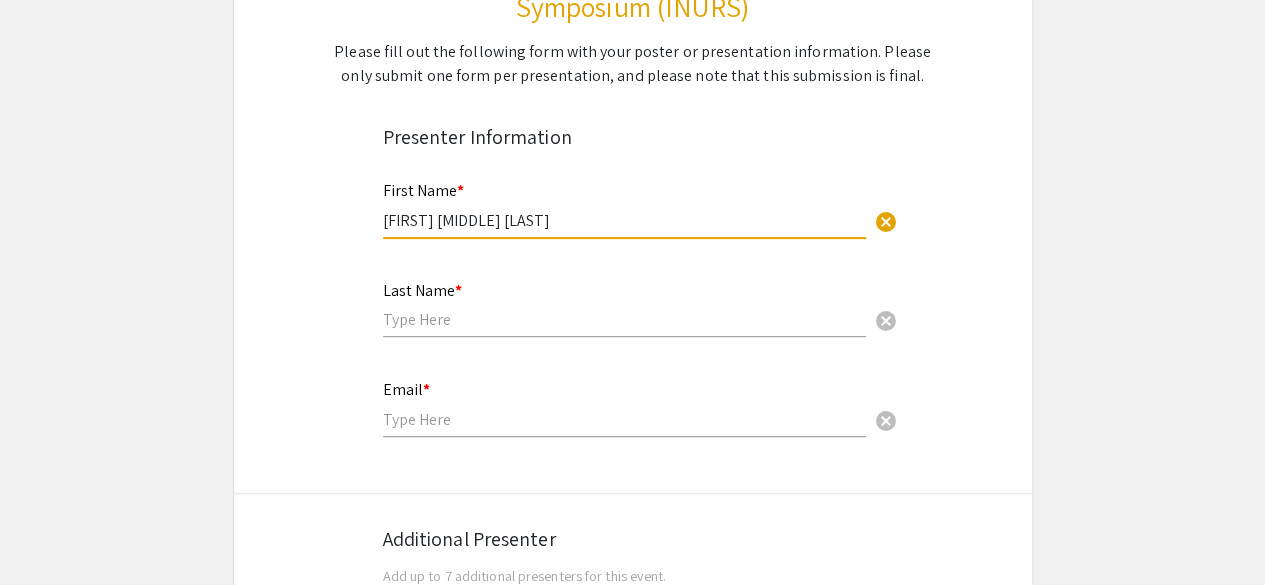 type on "[FIRST] [MIDDLE] [LAST]" 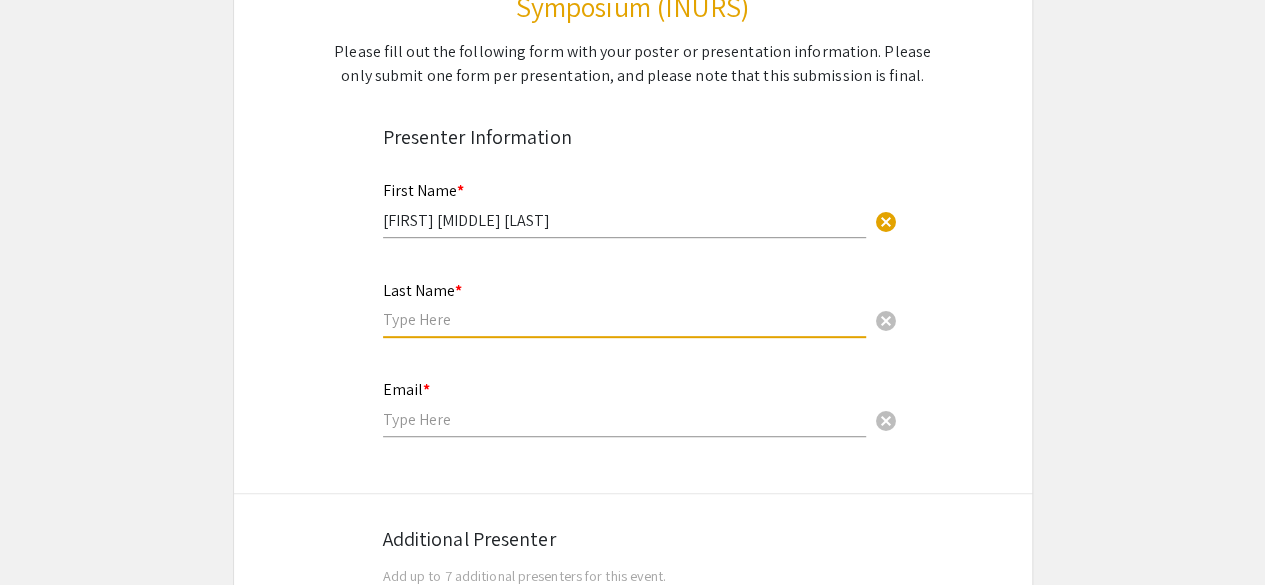 click at bounding box center [624, 319] 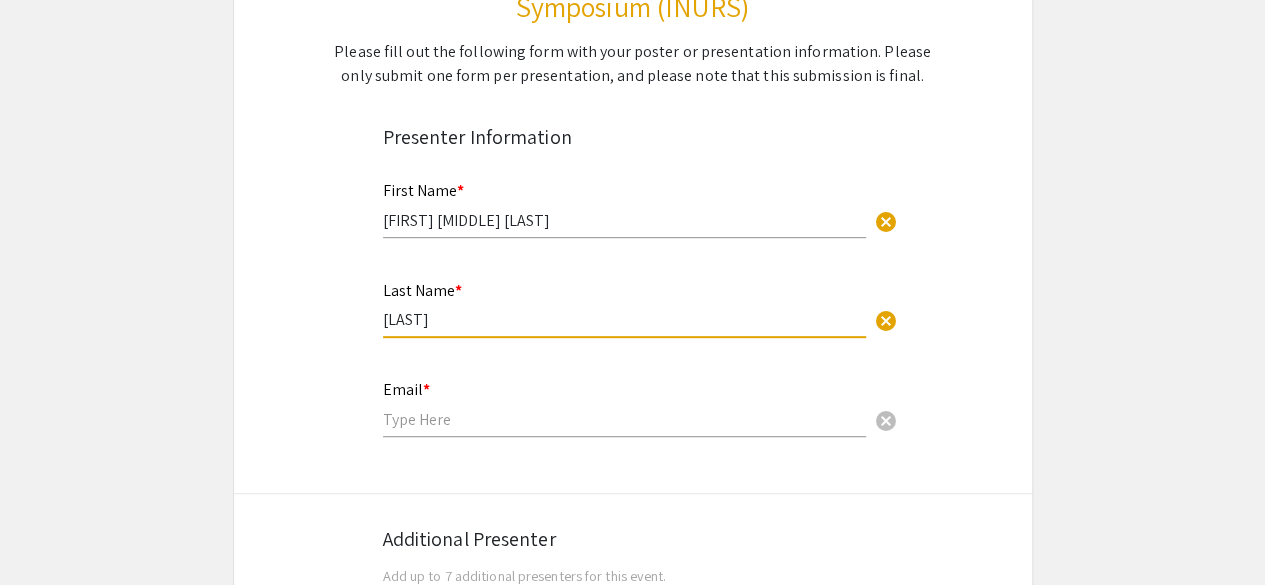 type on "[LAST]" 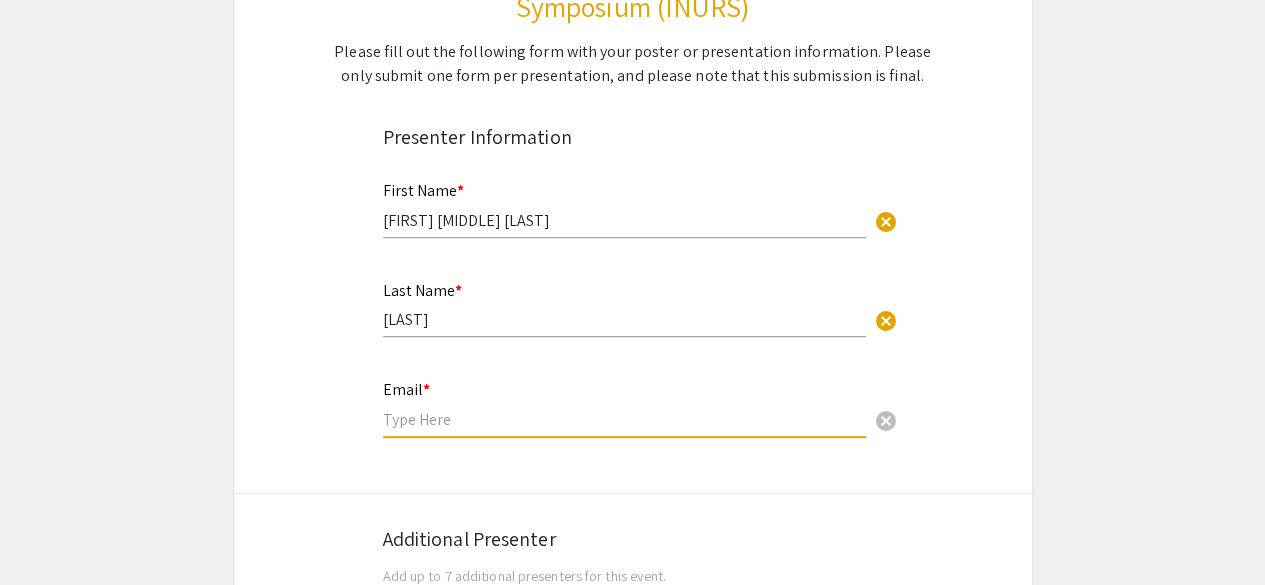 click at bounding box center [624, 419] 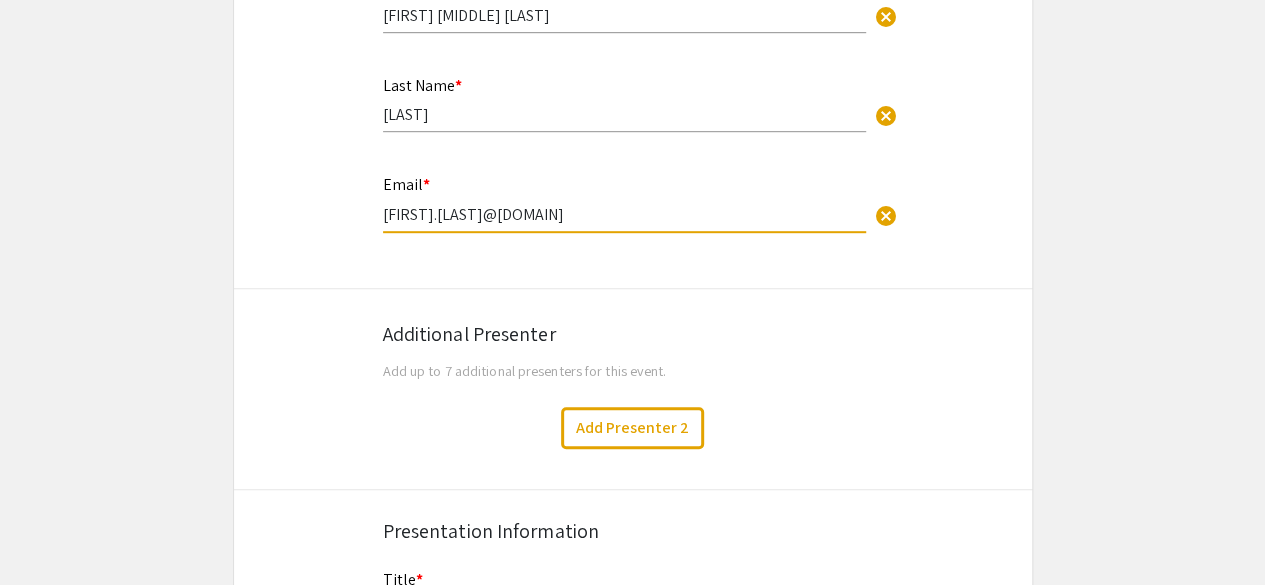 scroll, scrollTop: 519, scrollLeft: 0, axis: vertical 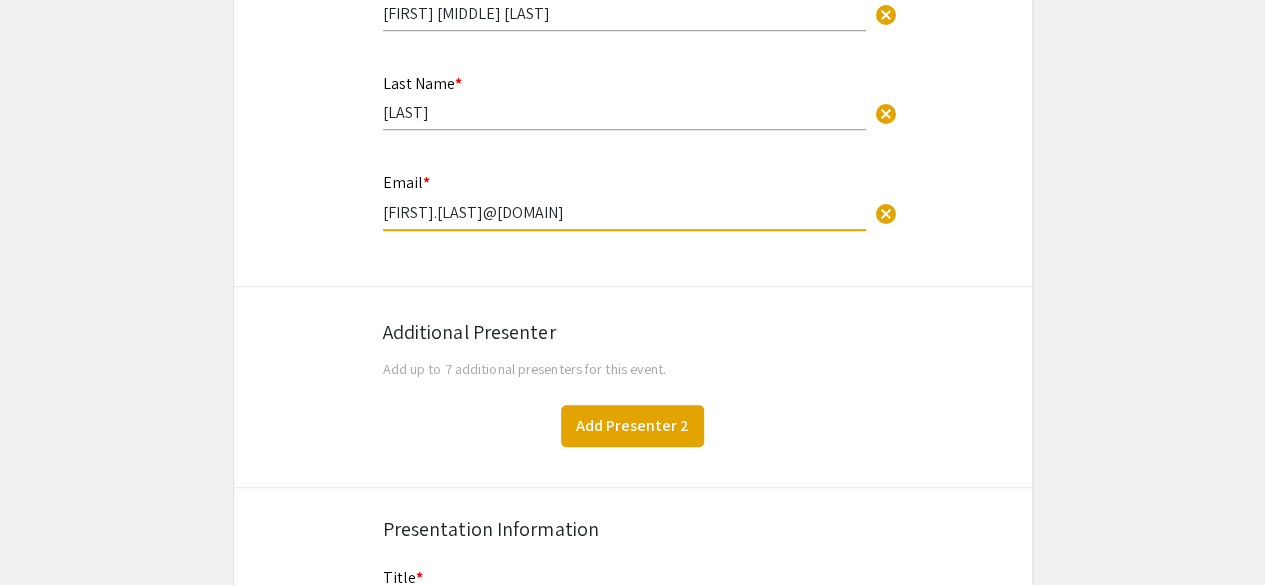 type on "[FIRST].[LAST]@[DOMAIN]" 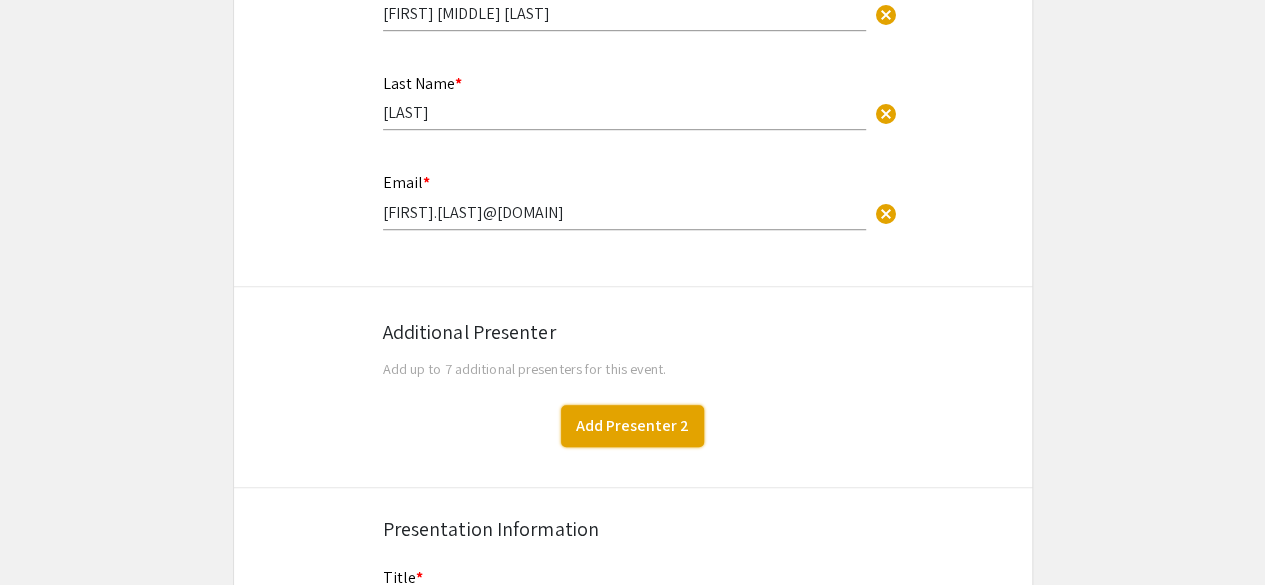 click on "Add Presenter 2" 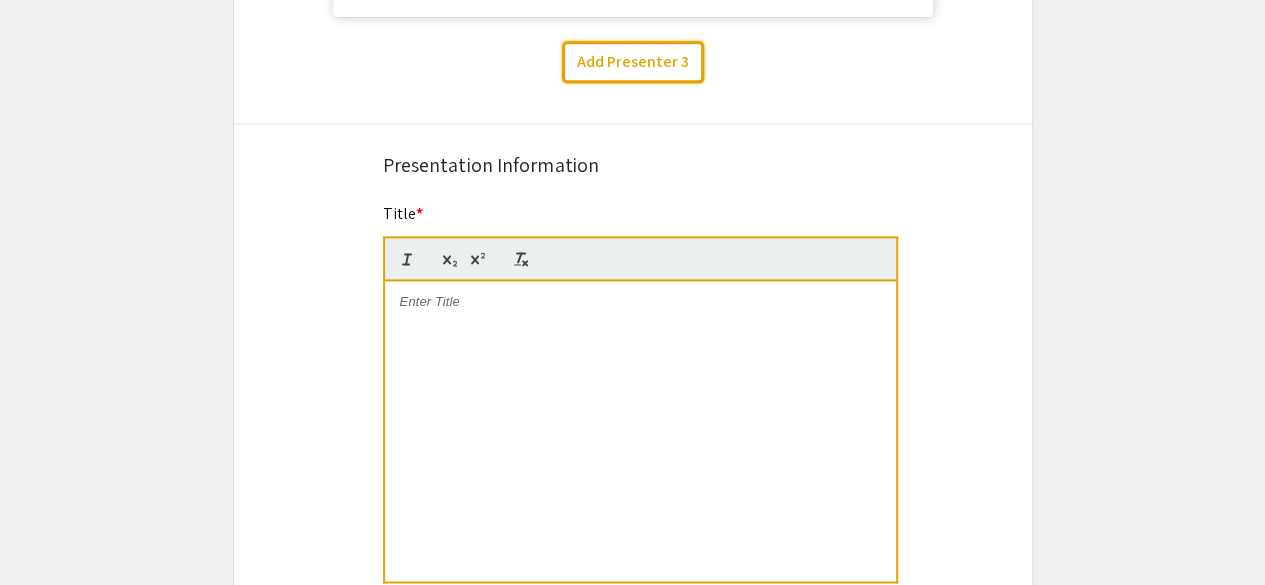 scroll, scrollTop: 1306, scrollLeft: 0, axis: vertical 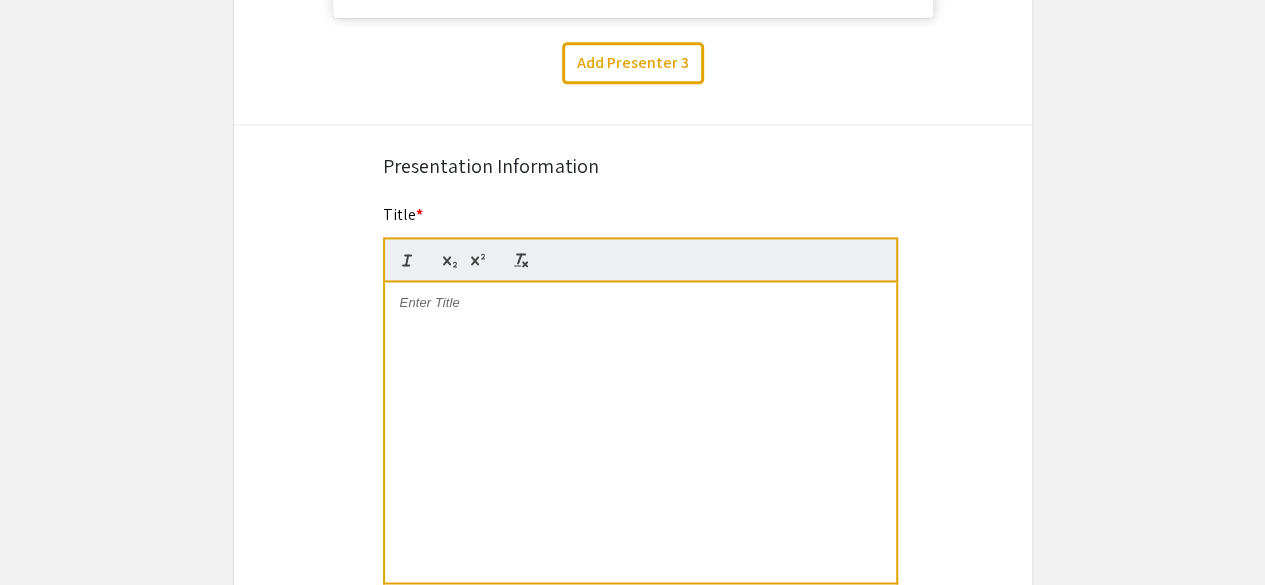click at bounding box center [640, 432] 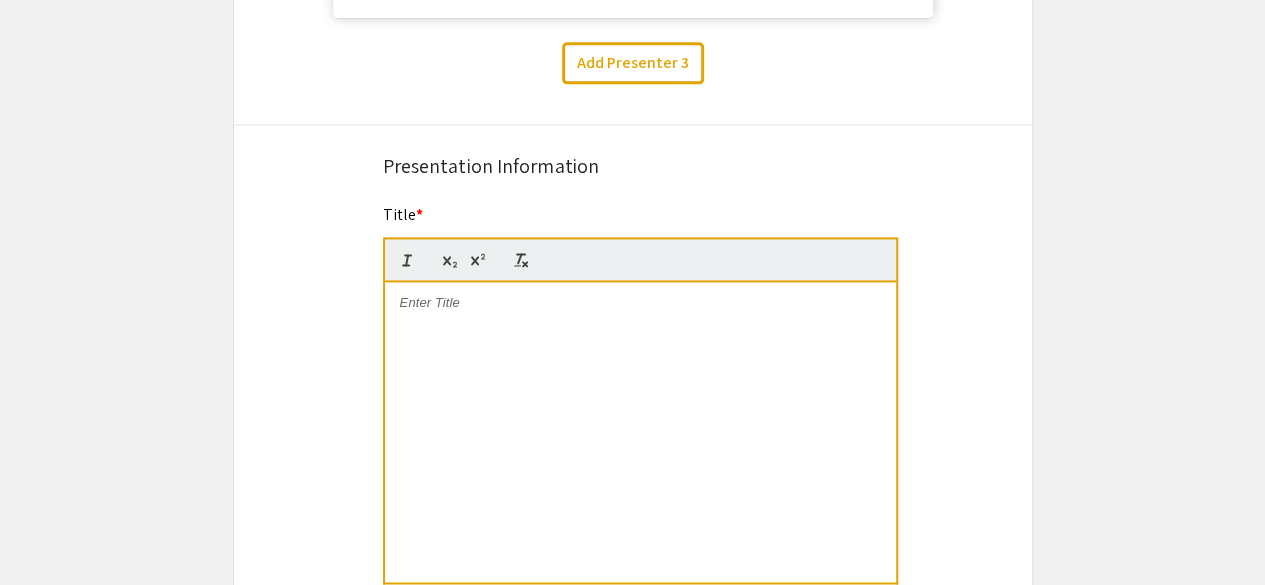 type 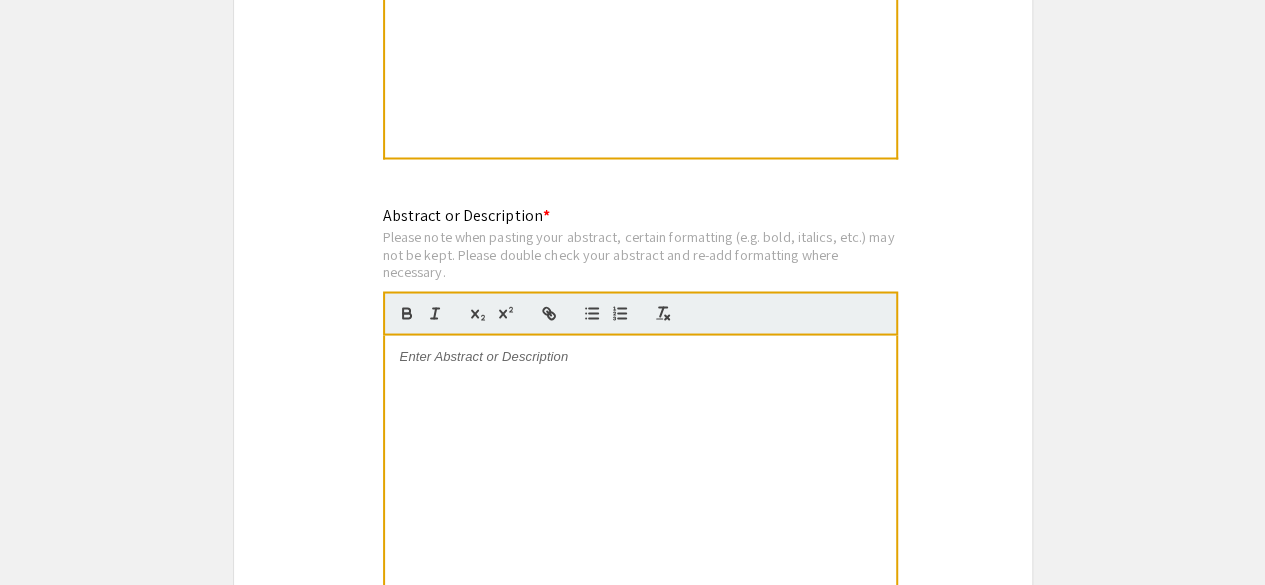 scroll, scrollTop: 1739, scrollLeft: 0, axis: vertical 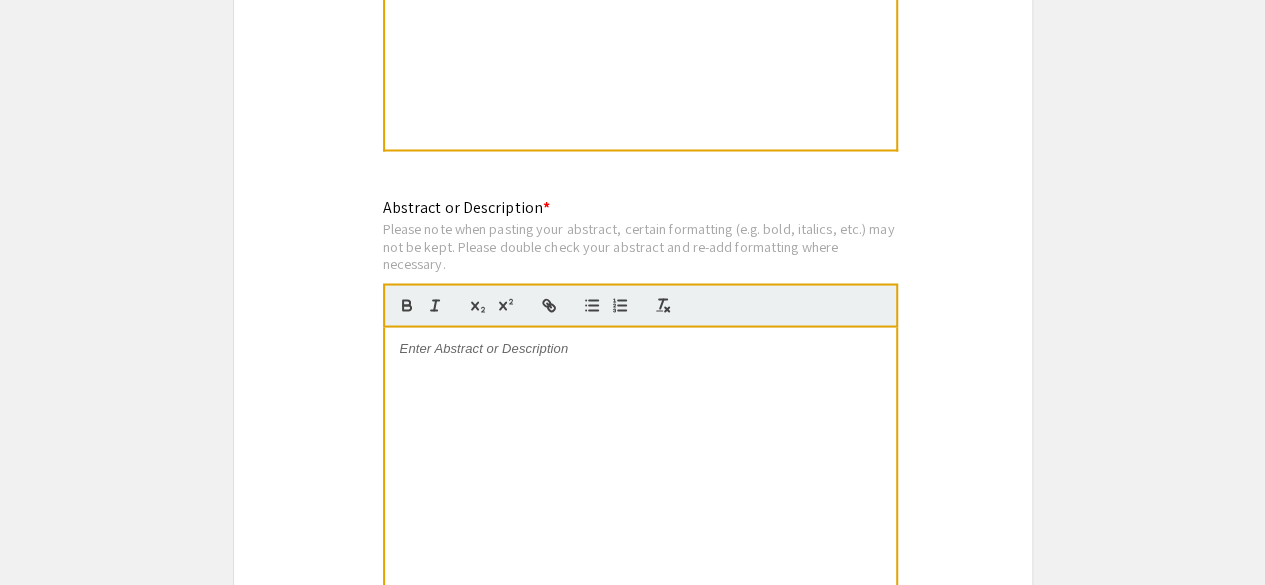 click at bounding box center [640, 348] 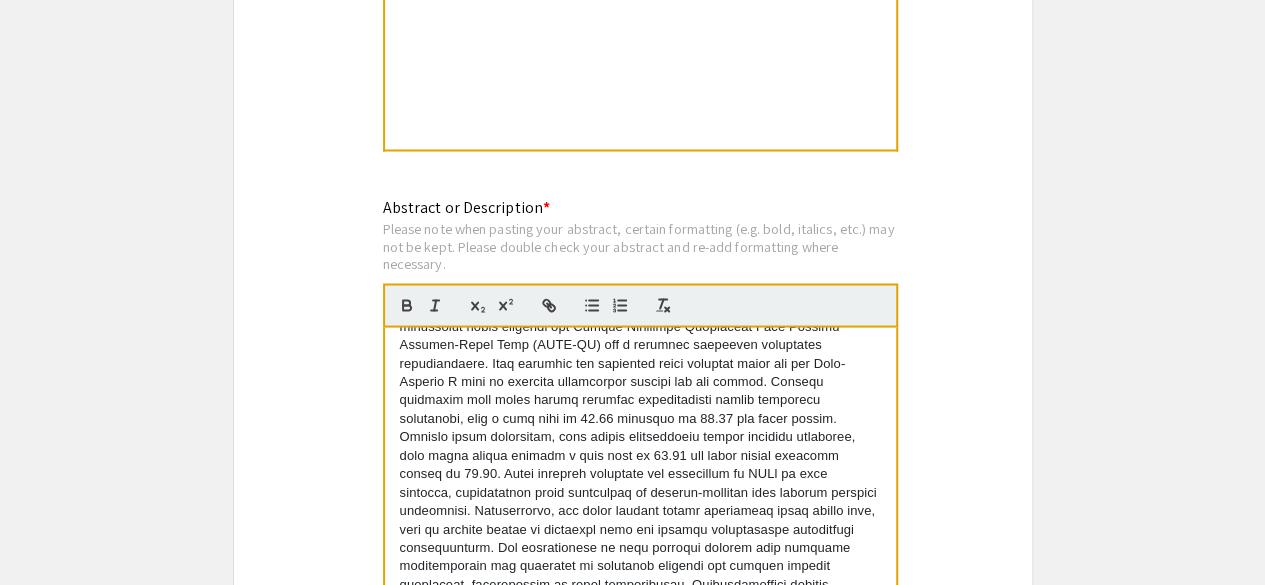 scroll, scrollTop: 166, scrollLeft: 0, axis: vertical 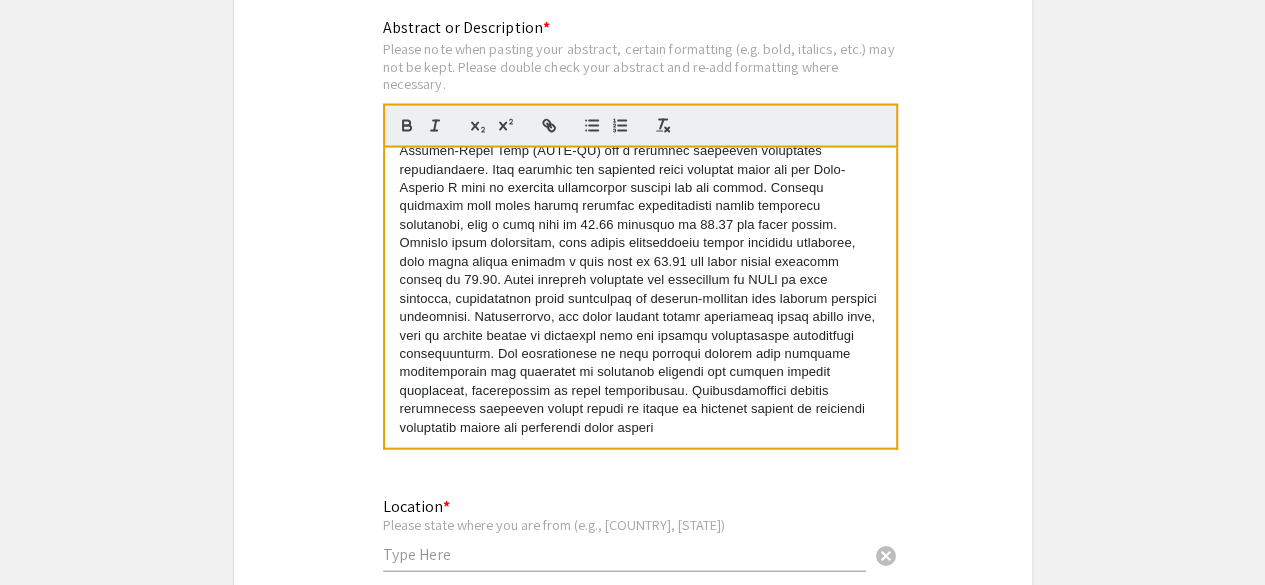 type 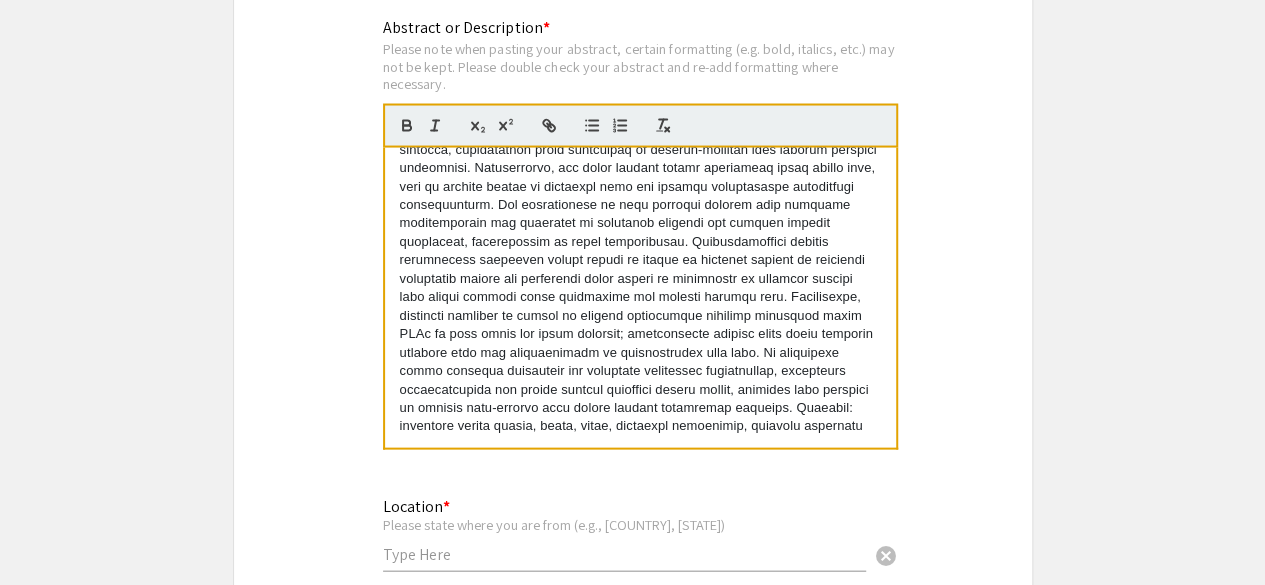 scroll, scrollTop: 333, scrollLeft: 0, axis: vertical 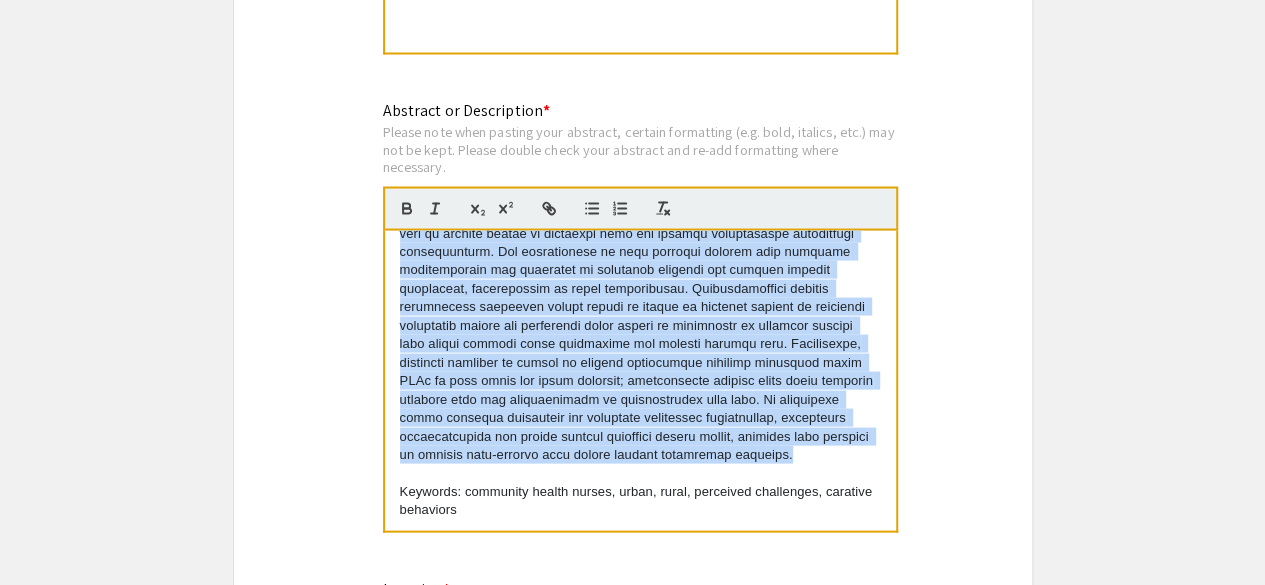 drag, startPoint x: 398, startPoint y: 251, endPoint x: 632, endPoint y: 455, distance: 310.4384 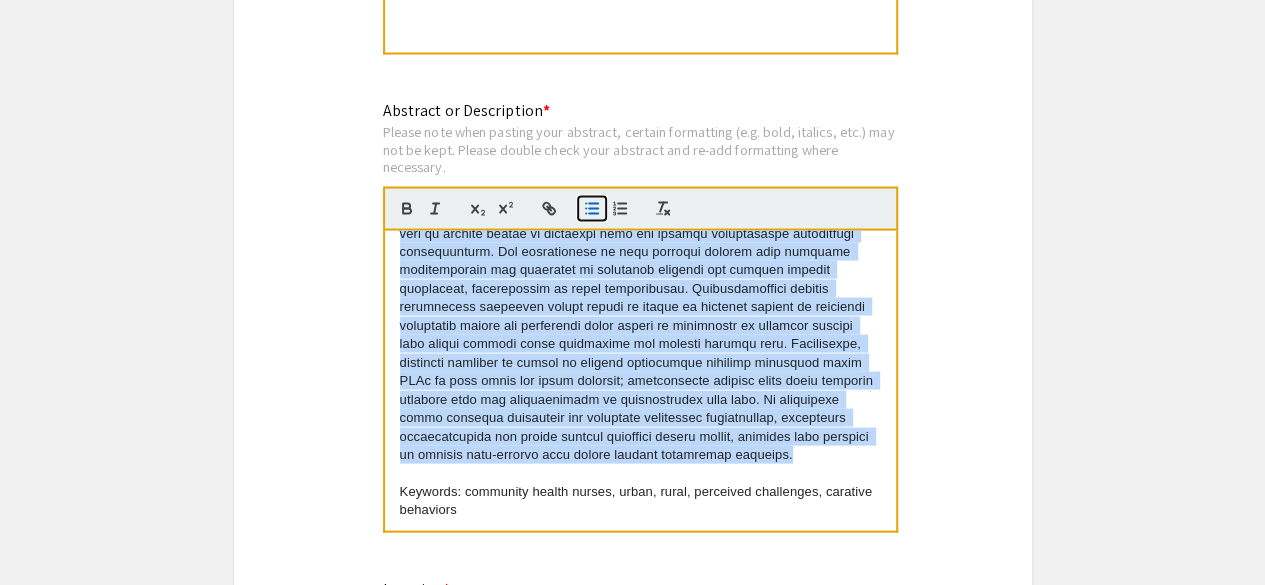 click 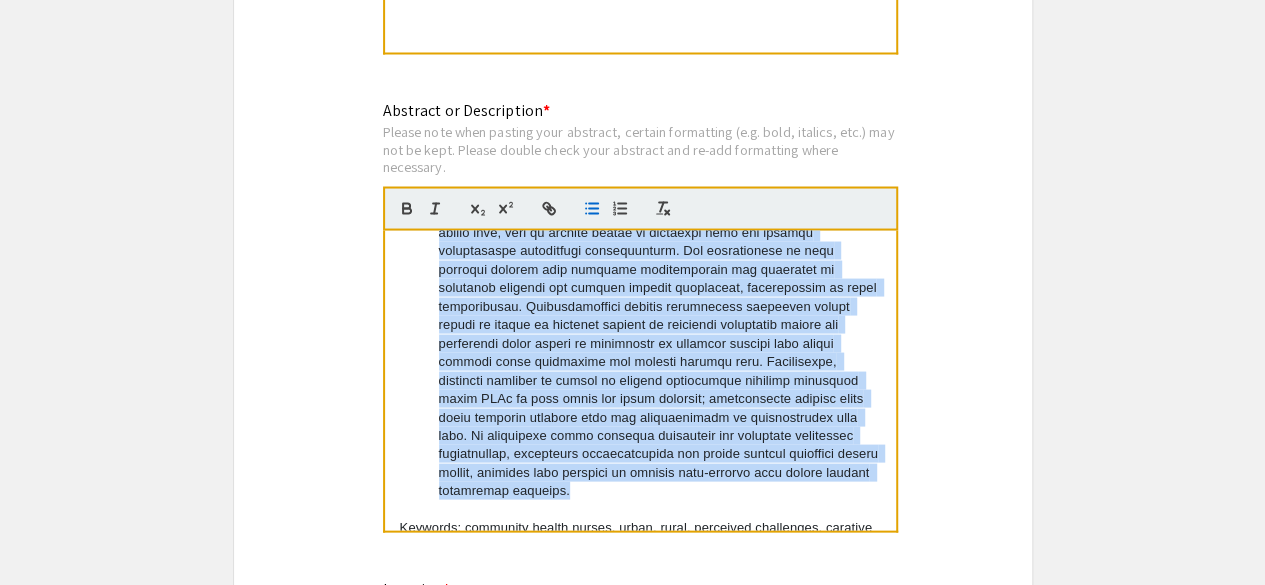 scroll, scrollTop: 300, scrollLeft: 0, axis: vertical 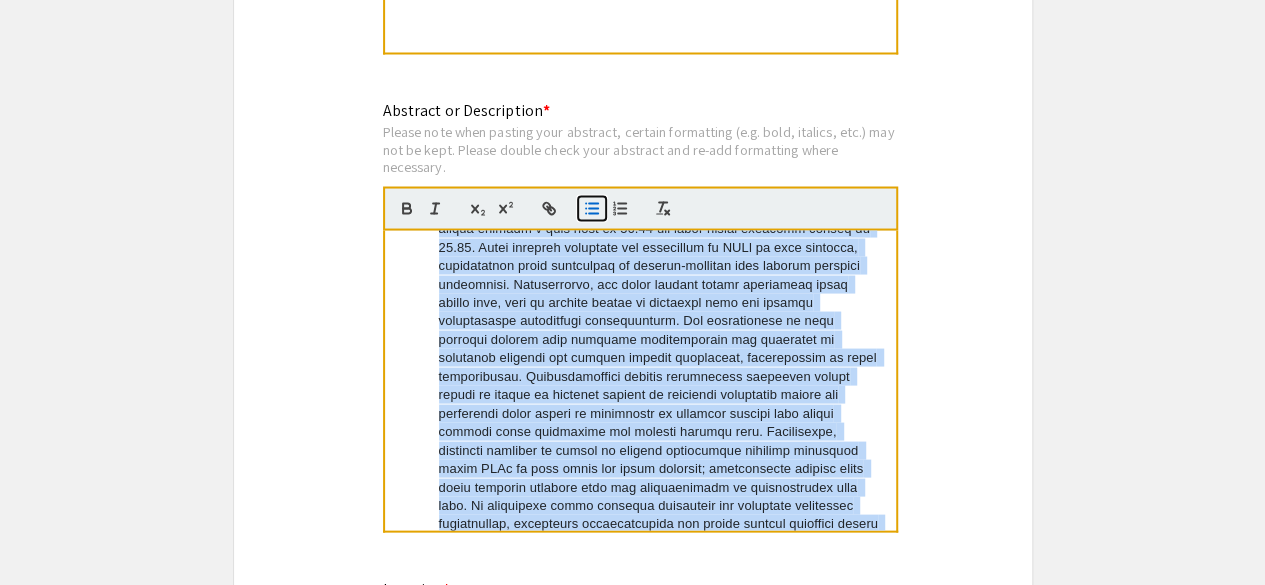click 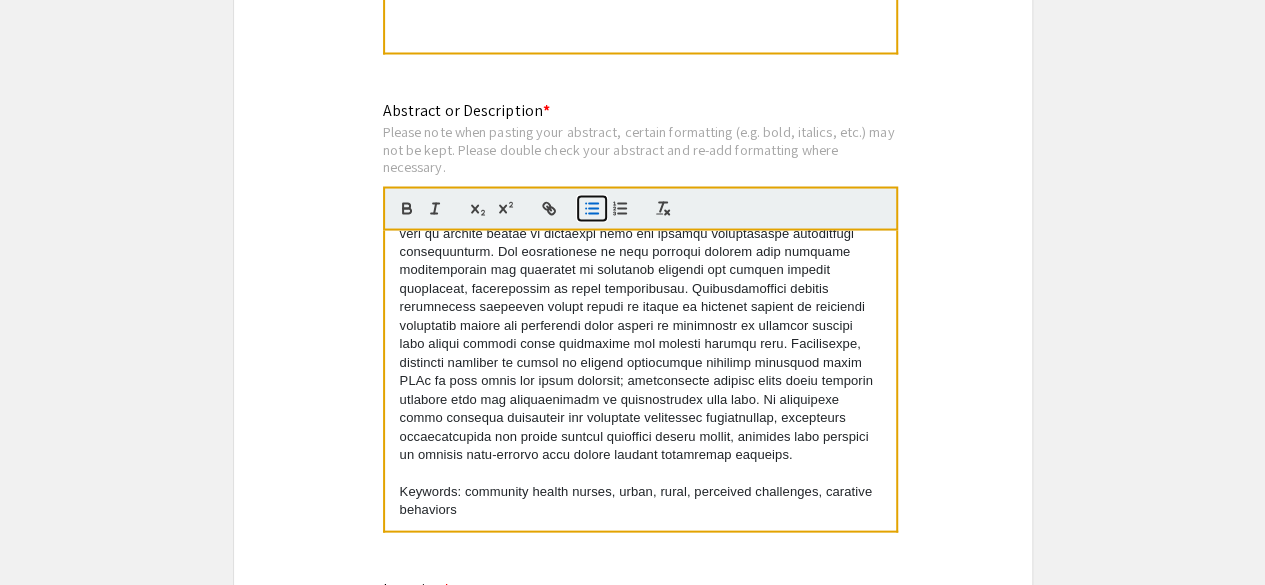 click 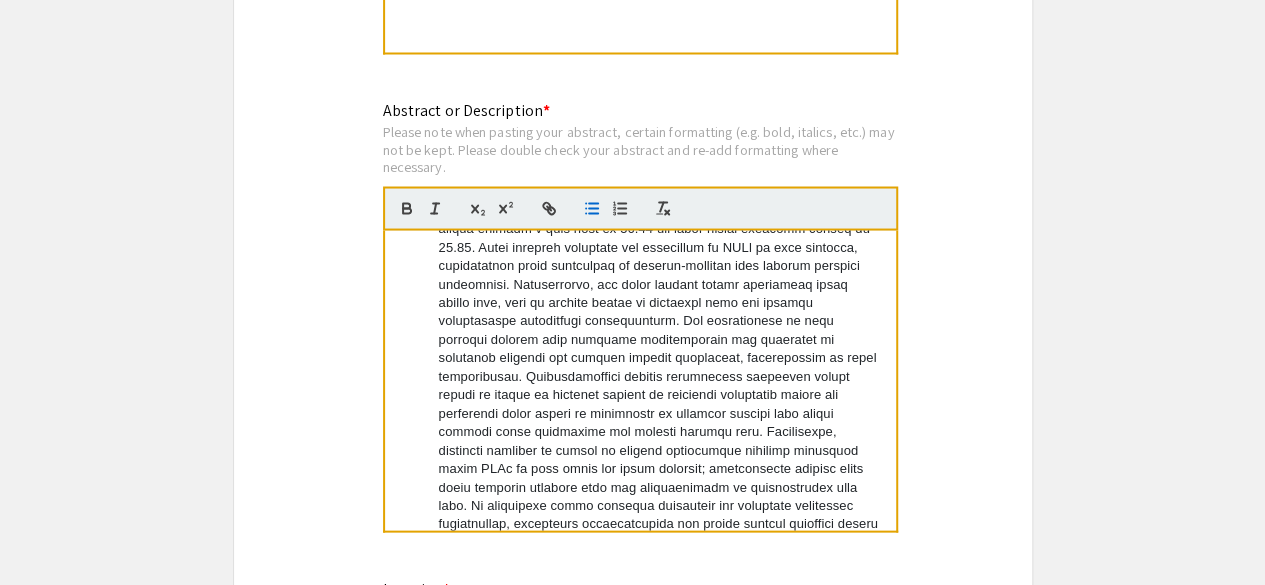 scroll, scrollTop: 425, scrollLeft: 0, axis: vertical 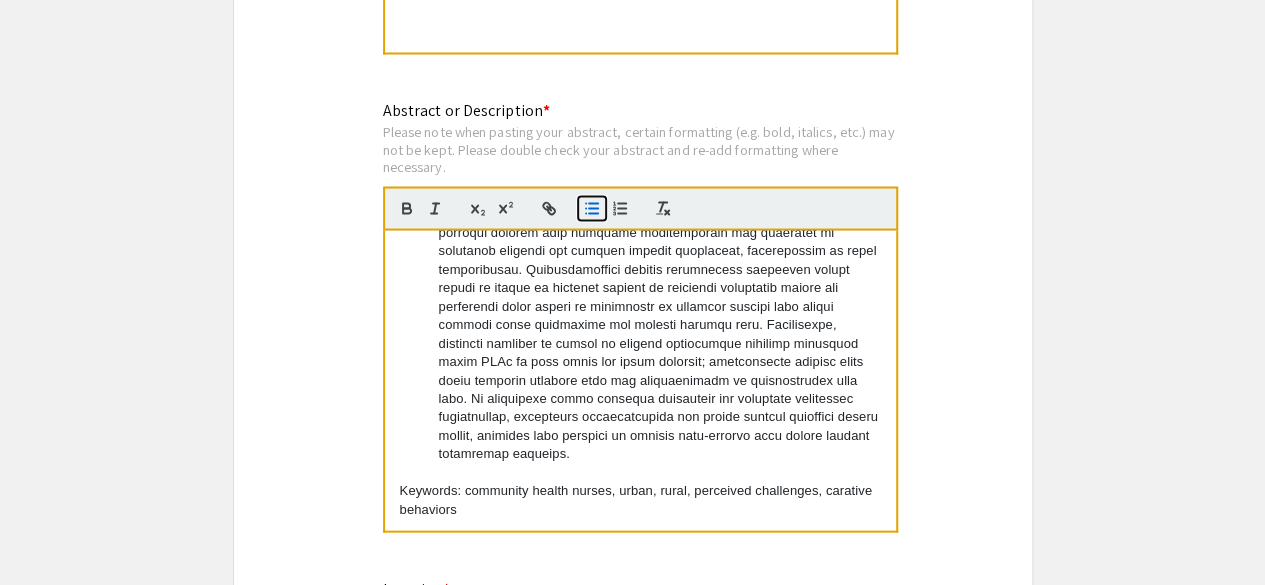 click at bounding box center [592, 208] 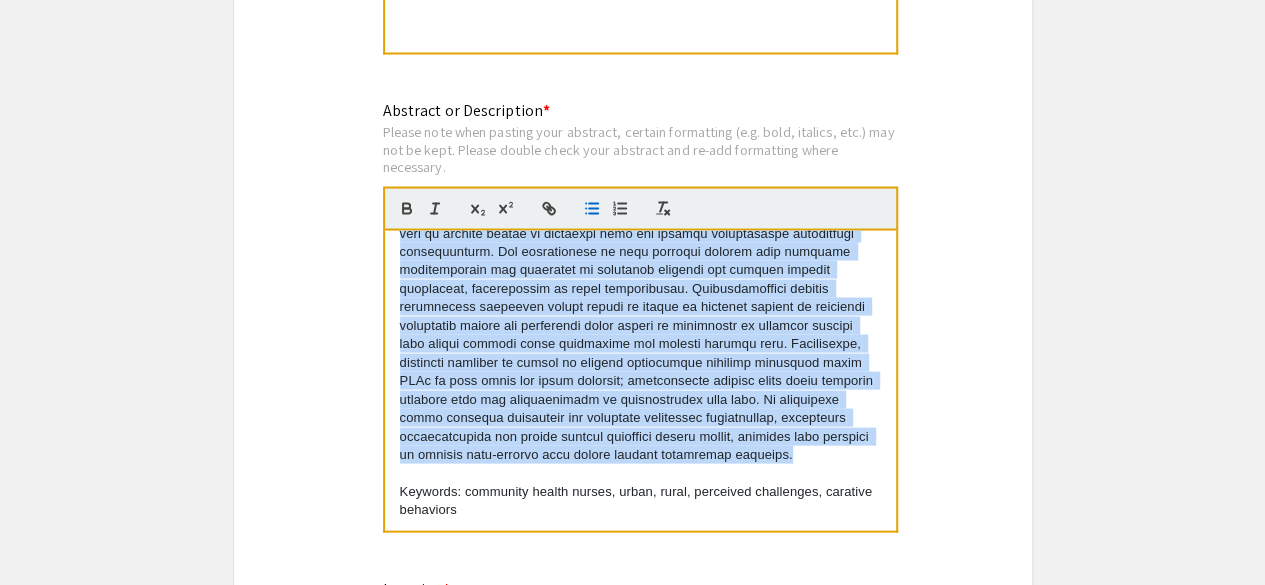 scroll, scrollTop: 355, scrollLeft: 0, axis: vertical 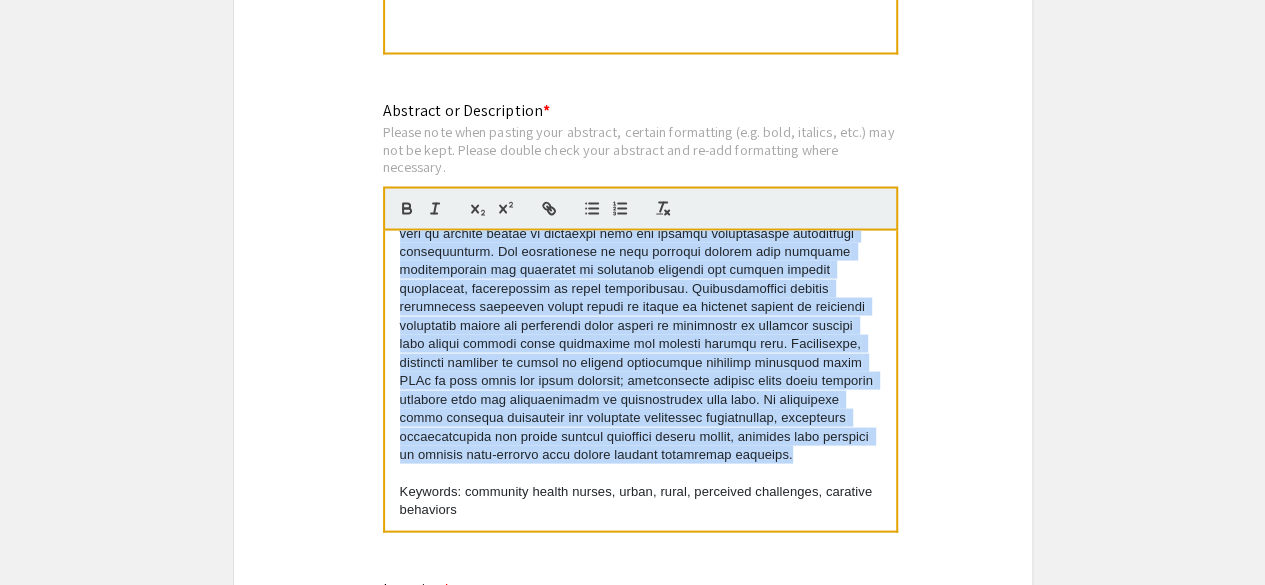 click at bounding box center [640, 177] 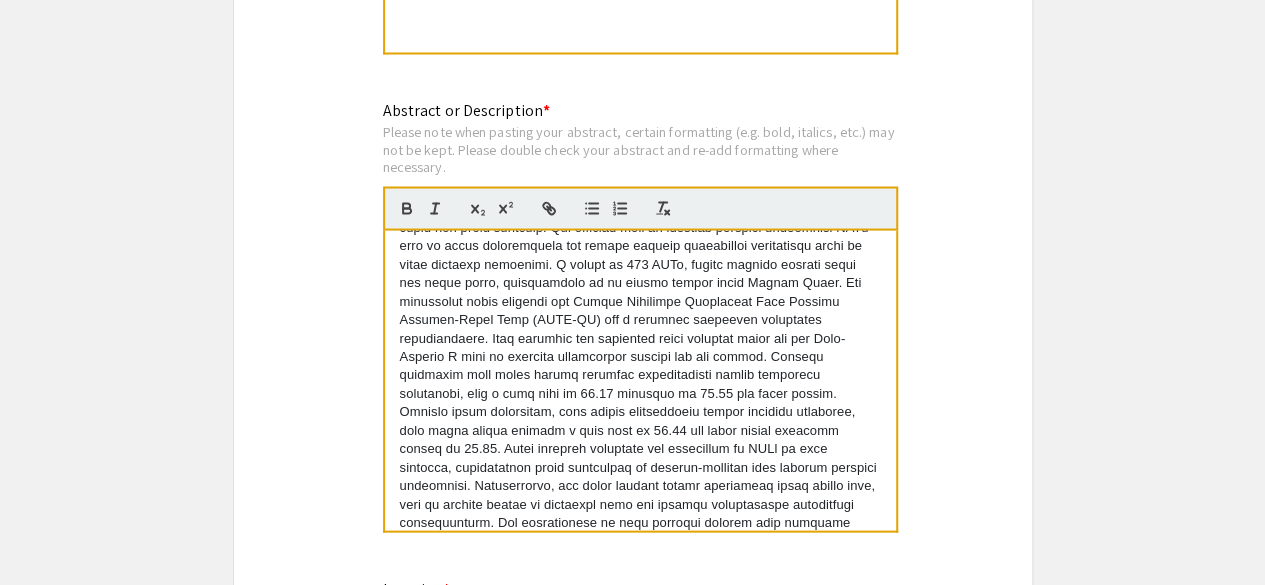 scroll, scrollTop: 0, scrollLeft: 0, axis: both 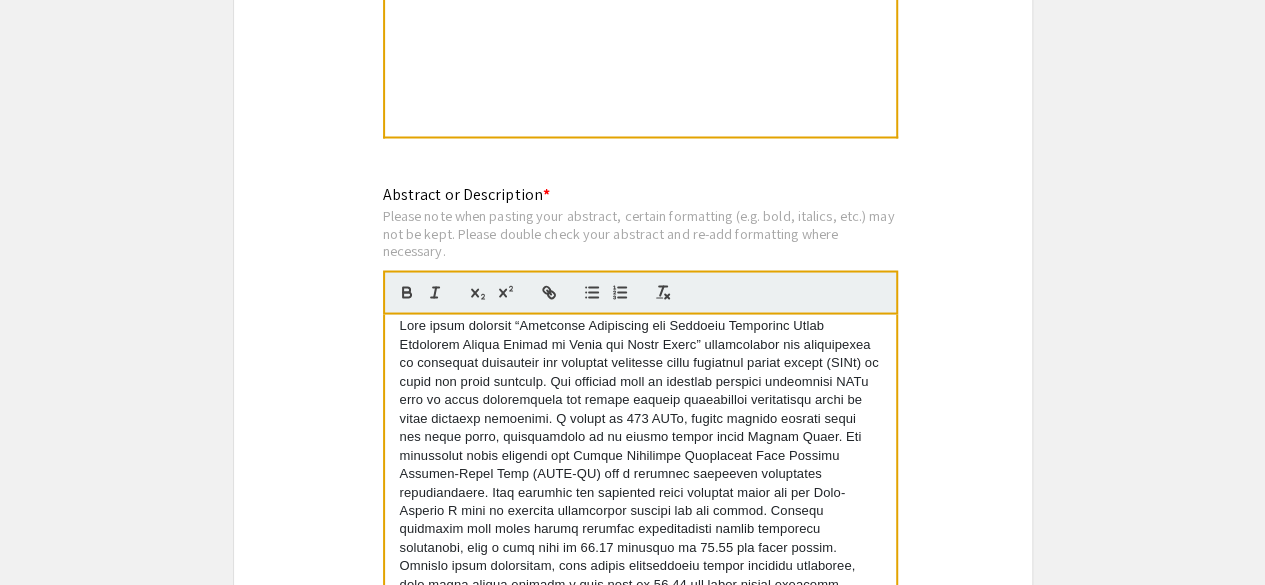click at bounding box center [640, 602] 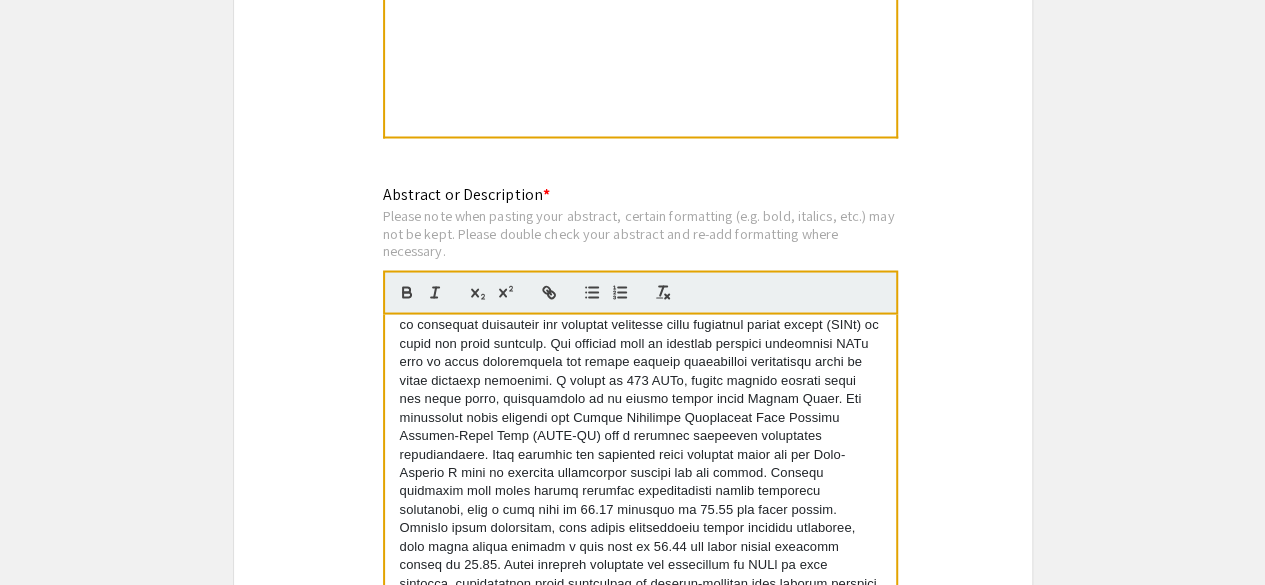 scroll, scrollTop: 0, scrollLeft: 0, axis: both 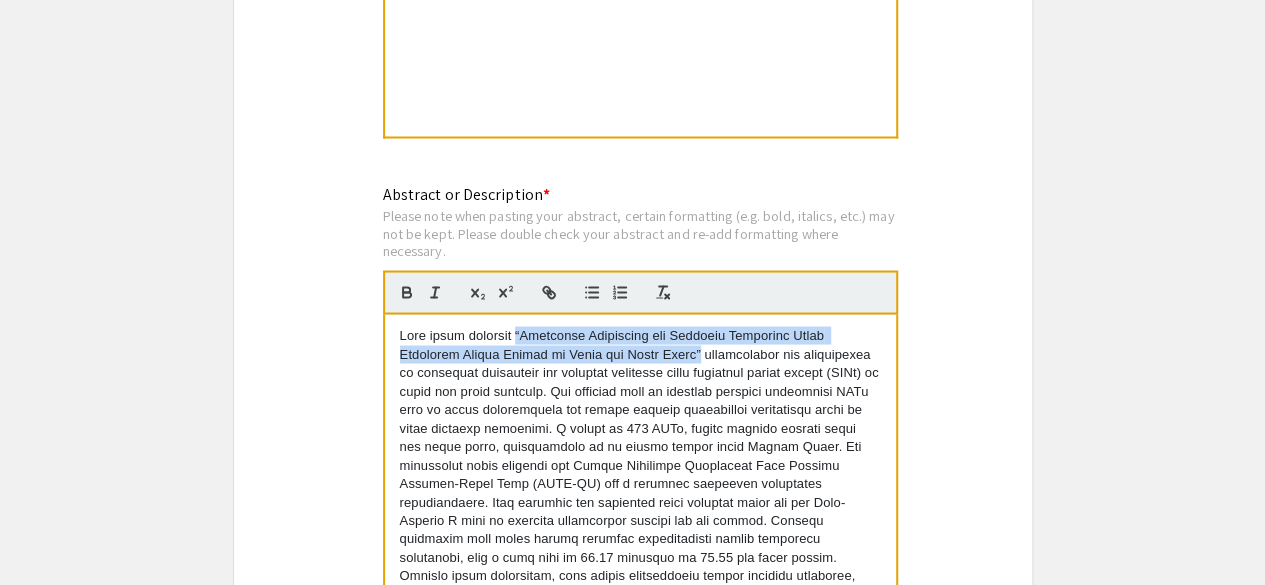 drag, startPoint x: 508, startPoint y: 335, endPoint x: 710, endPoint y: 356, distance: 203.08865 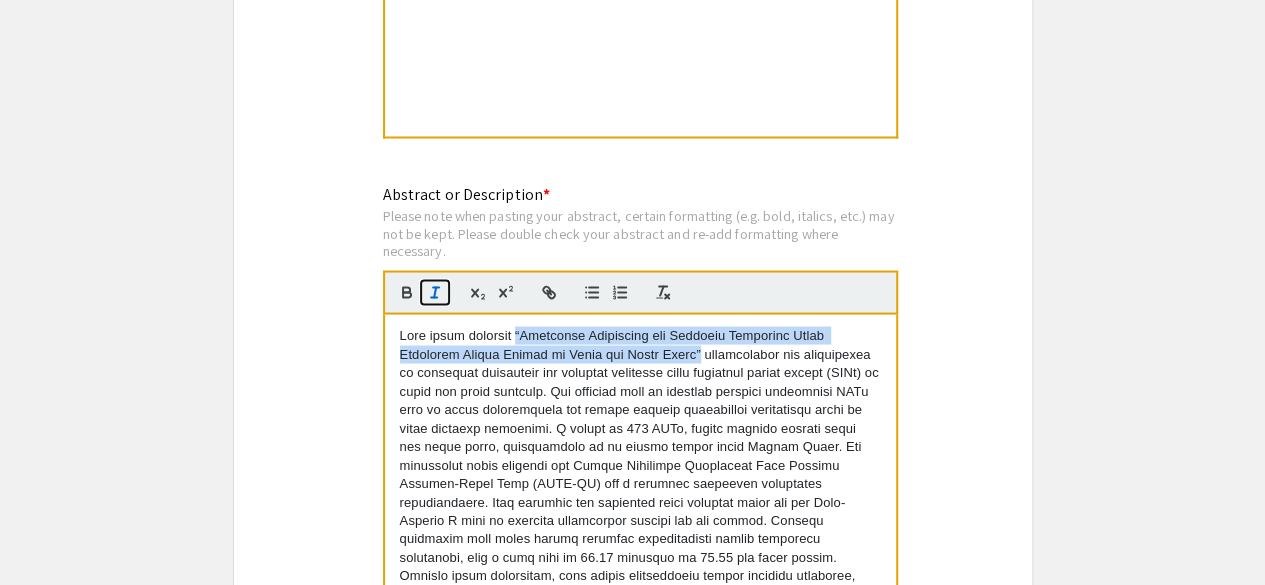 click 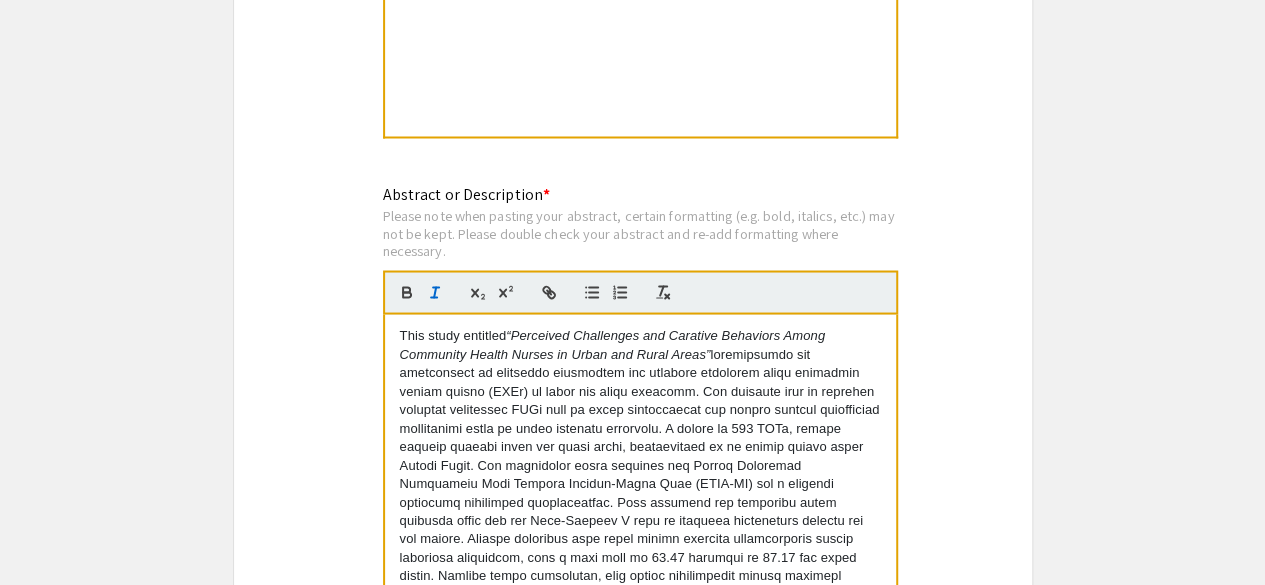 click on "This study entitled  “Perceived Challenges and Carative Behaviors Among Community Health Nurses in Urban and Rural Areas”" at bounding box center [640, 612] 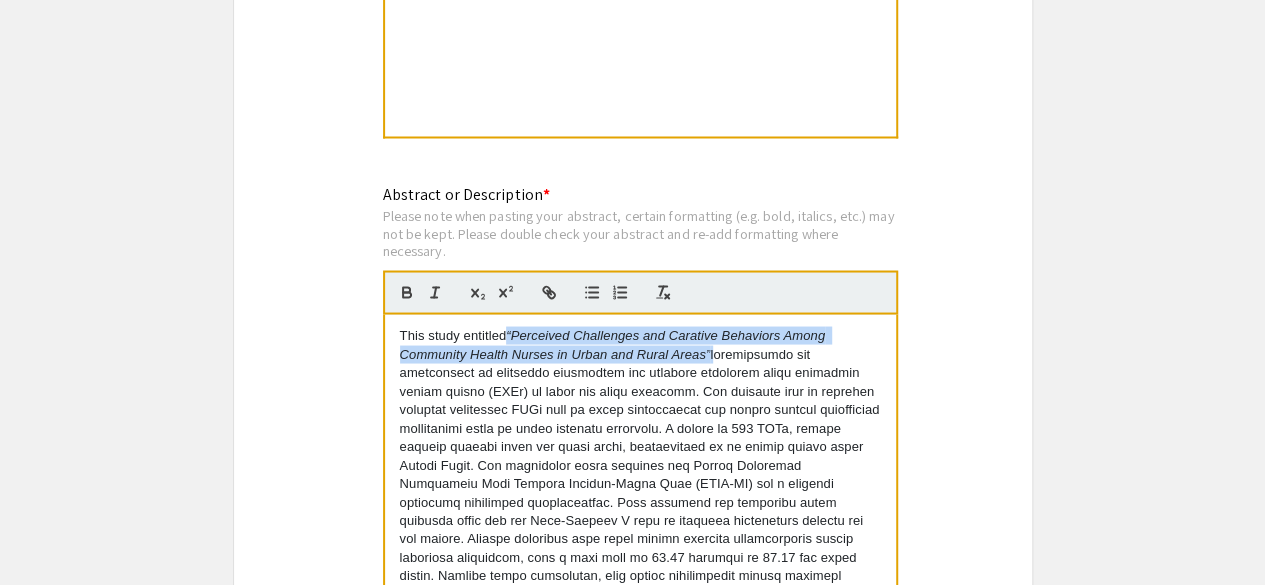drag, startPoint x: 510, startPoint y: 335, endPoint x: 713, endPoint y: 358, distance: 204.2988 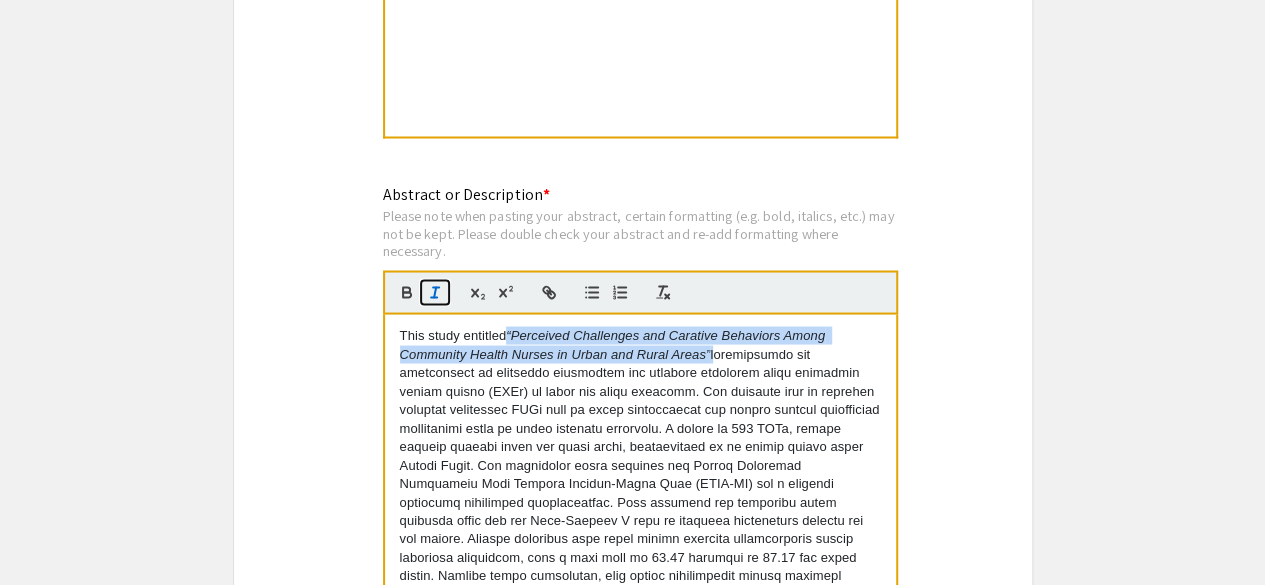 click 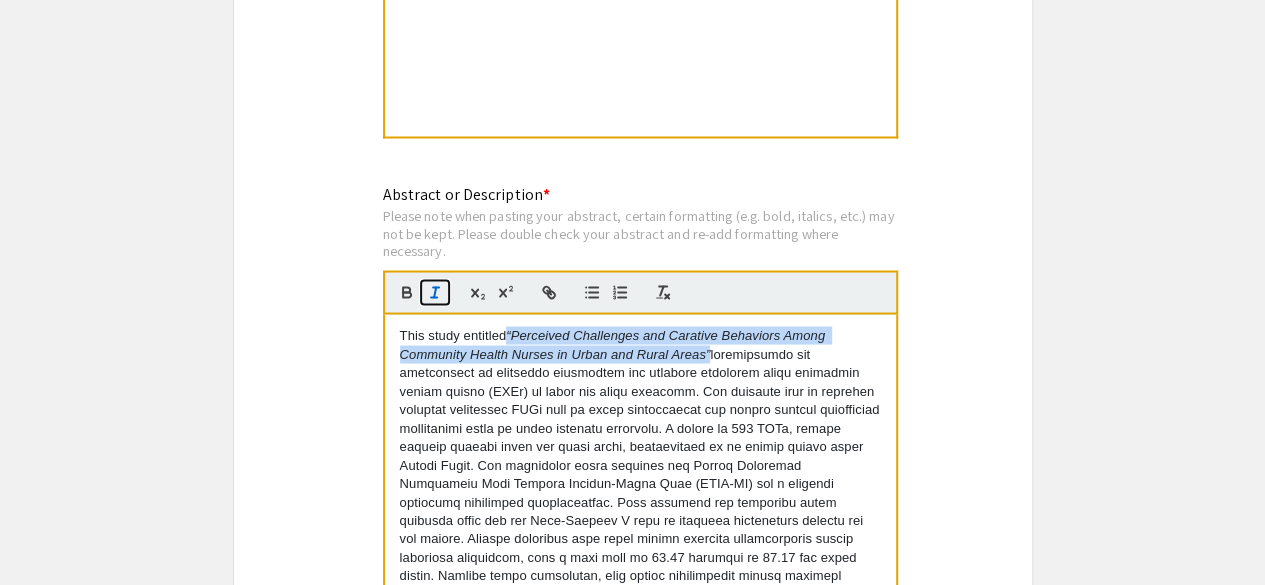 click at bounding box center (435, 292) 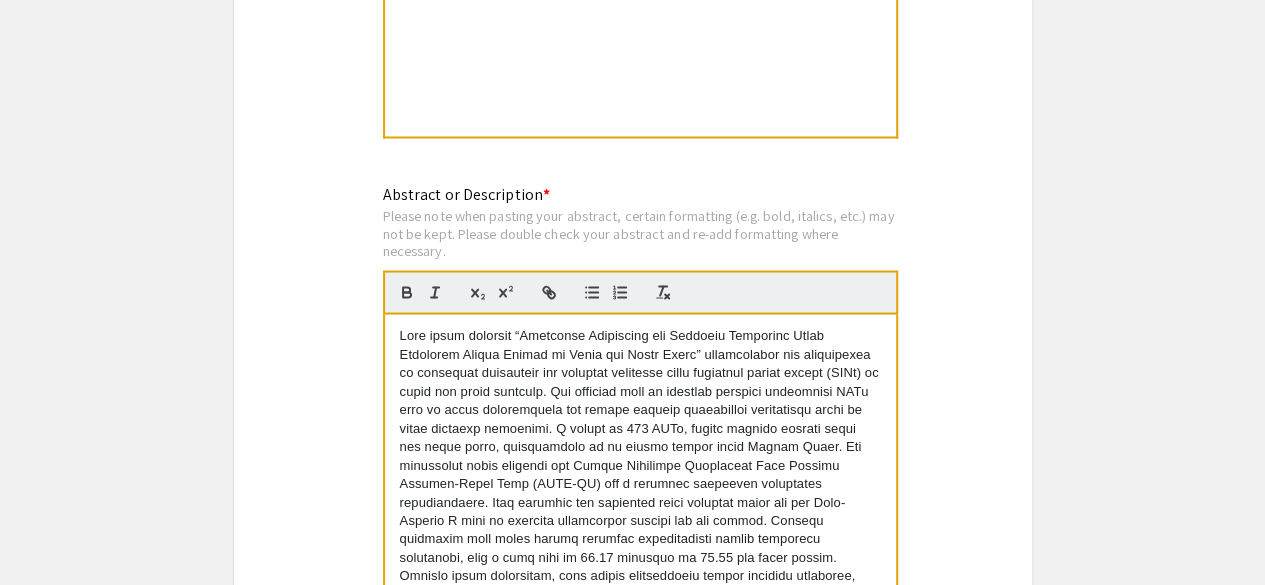 click at bounding box center [640, 612] 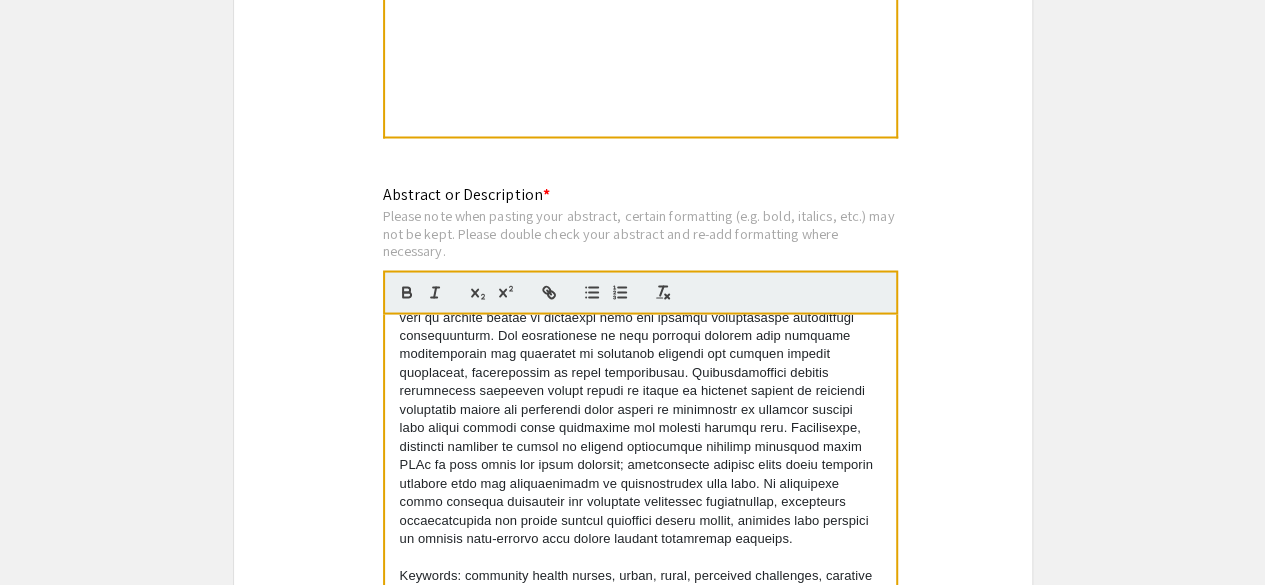 scroll, scrollTop: 0, scrollLeft: 0, axis: both 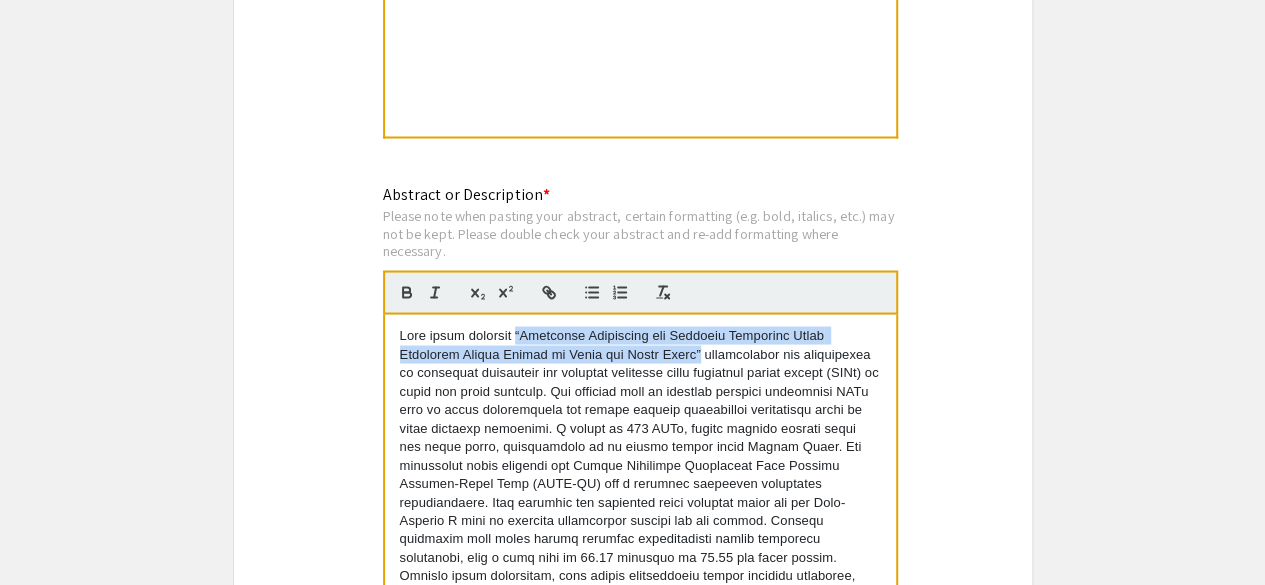 drag, startPoint x: 508, startPoint y: 329, endPoint x: 710, endPoint y: 348, distance: 202.8916 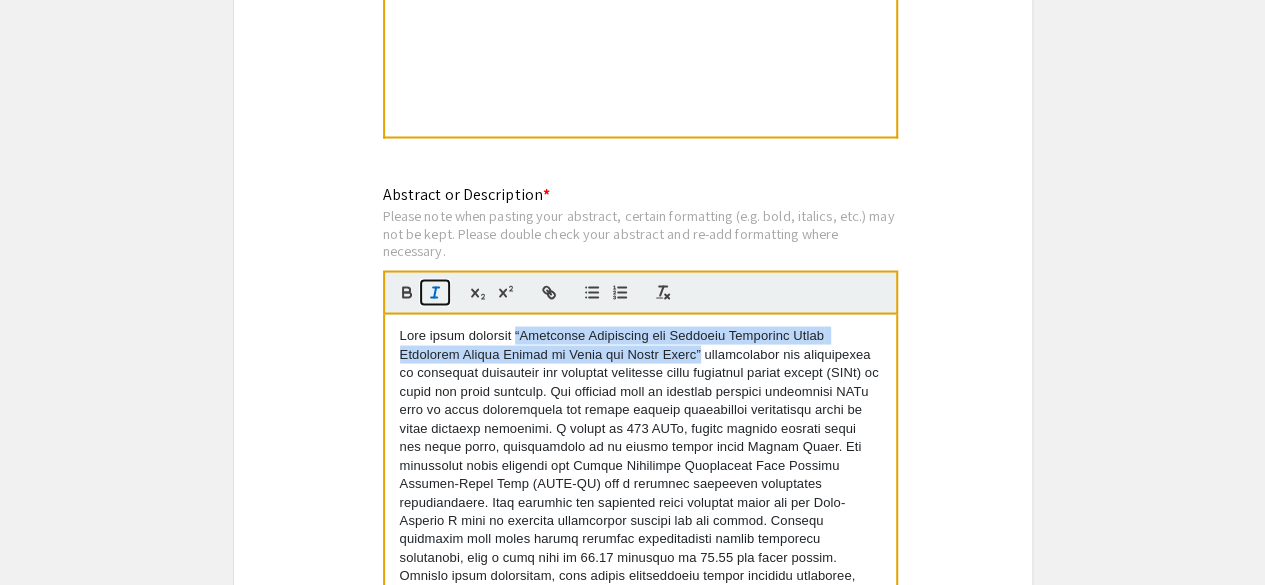 click 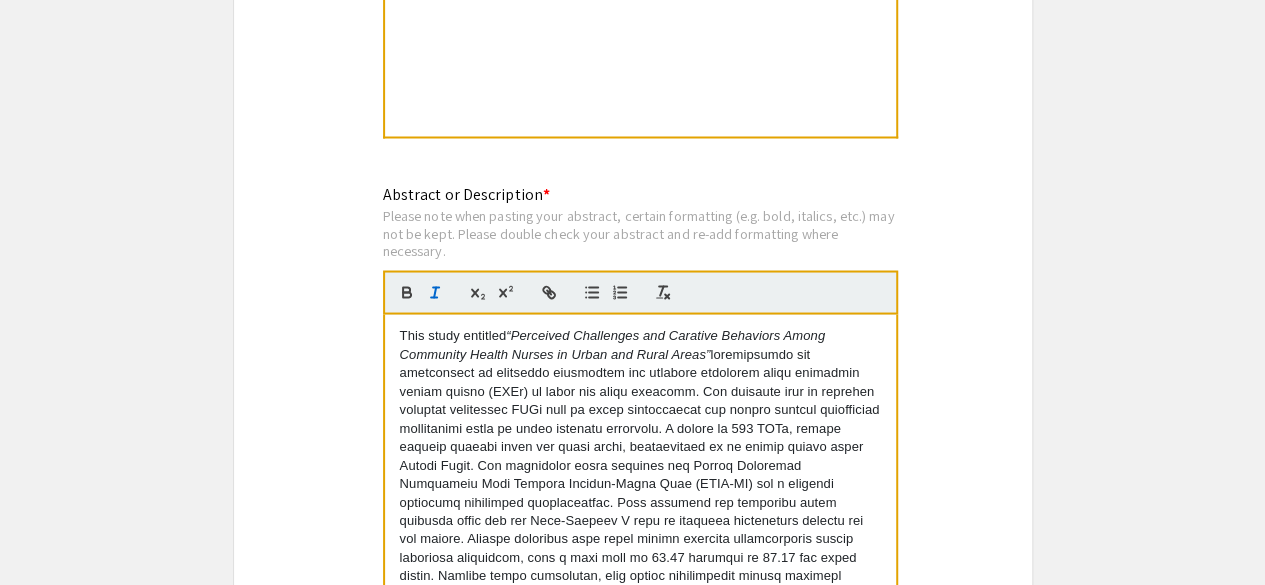 click on "This study entitled  “Perceived Challenges and Carative Behaviors Among Community Health Nurses in Urban and Rural Areas”" at bounding box center (640, 612) 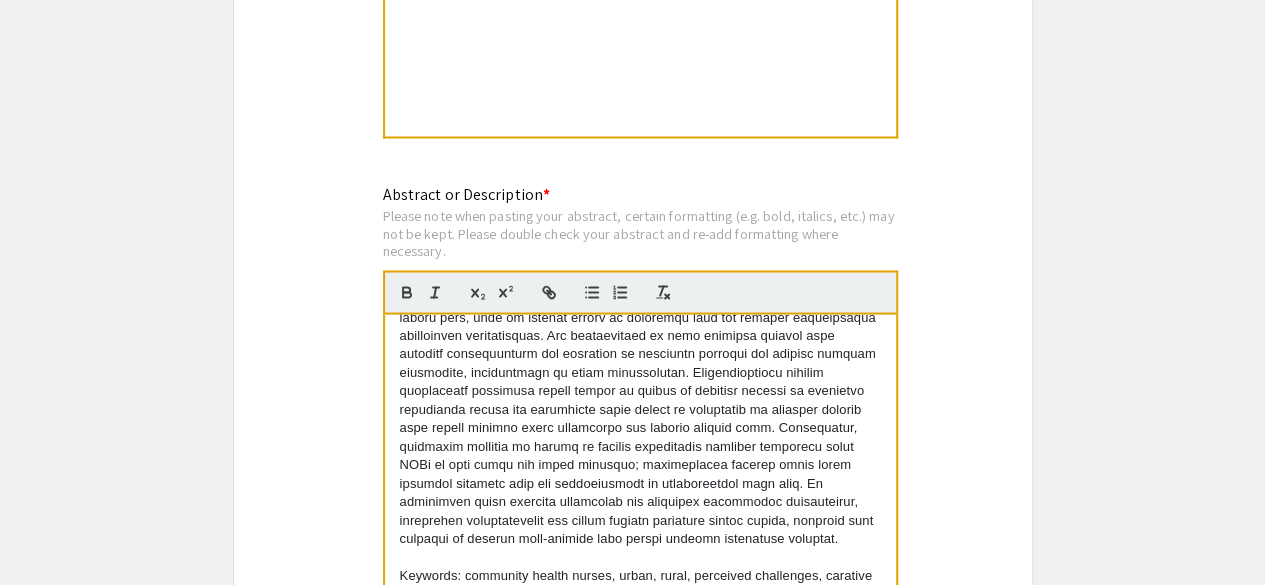 scroll, scrollTop: 370, scrollLeft: 0, axis: vertical 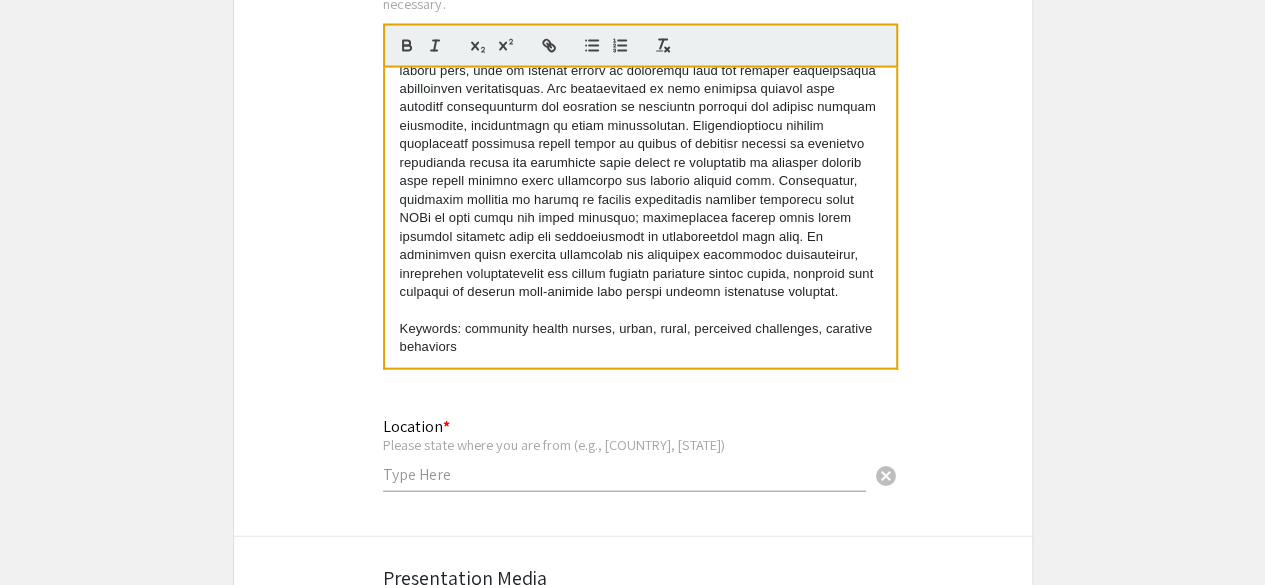 click on "Keywords: community health nurses, urban, rural, perceived challenges, carative behaviors" at bounding box center (640, 338) 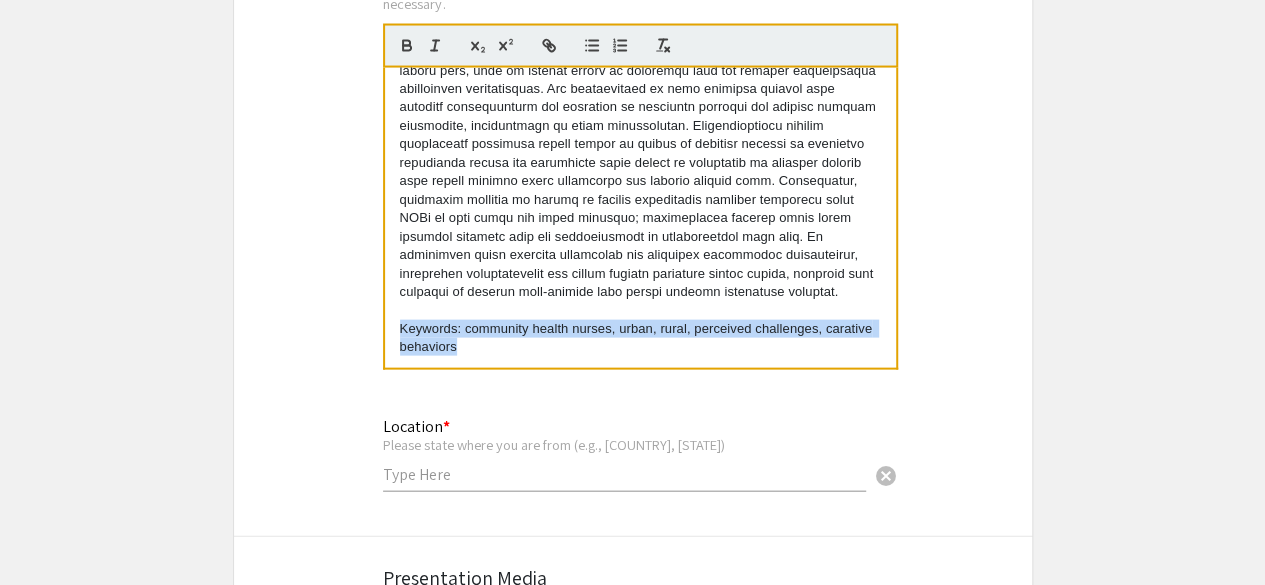 drag, startPoint x: 395, startPoint y: 329, endPoint x: 508, endPoint y: 348, distance: 114.58621 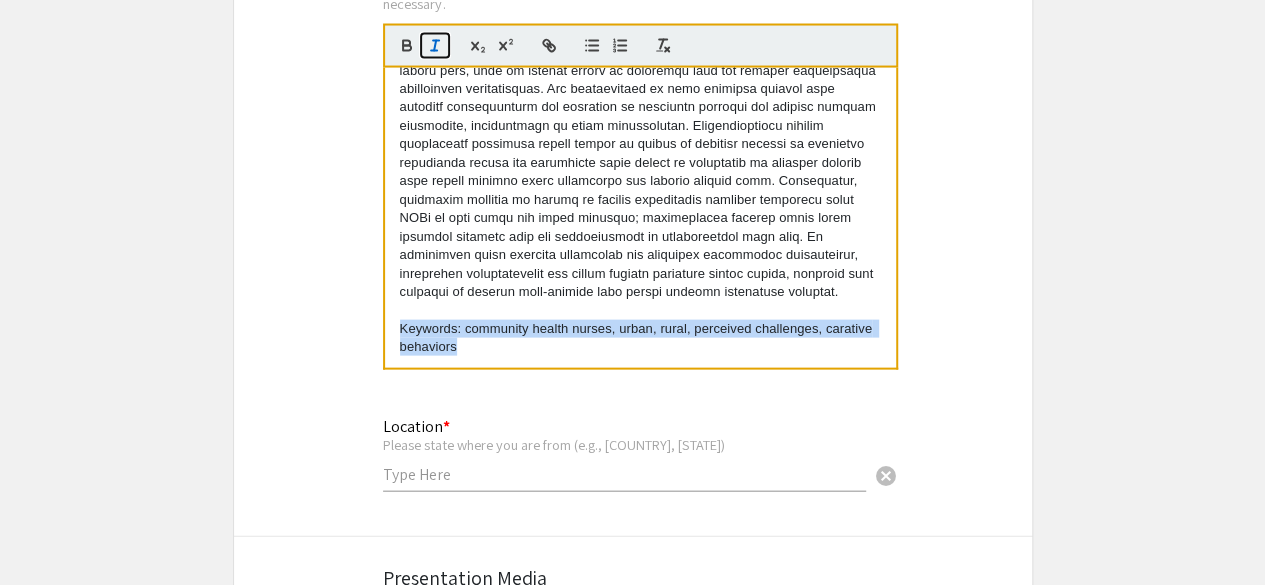 click 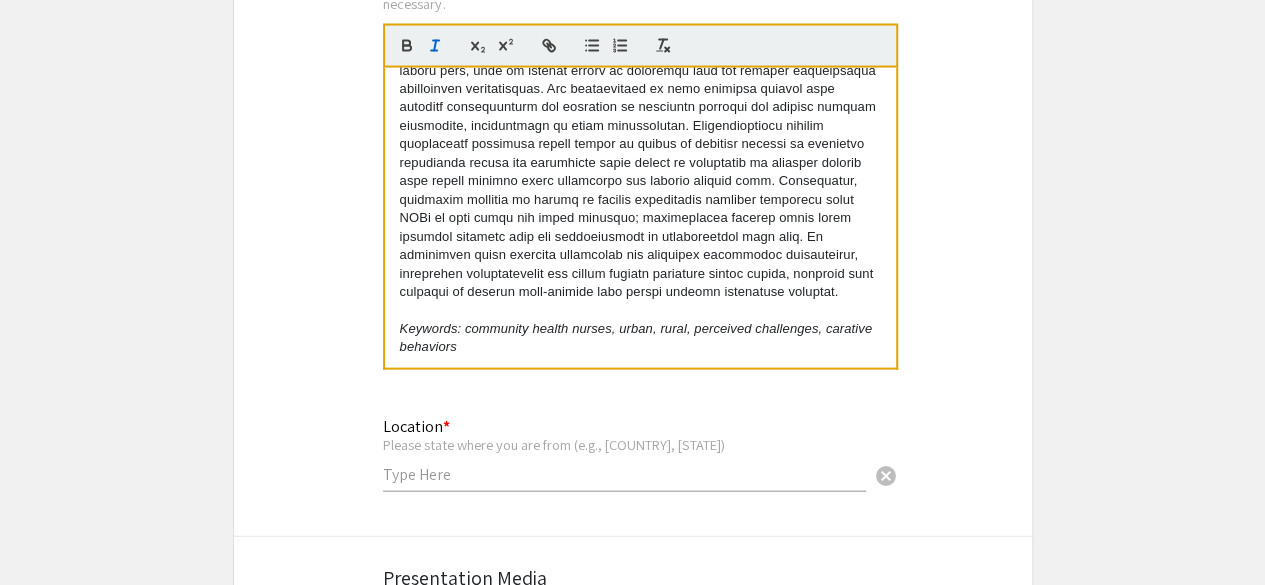click on "This study entitled “Perceived Challenges and Carative Behaviors Among Community Health Nurses in Urban and Rural Areas” Keywords: community health nurses, urban, rural, perceived challenges, carative behaviors" at bounding box center [640, 218] 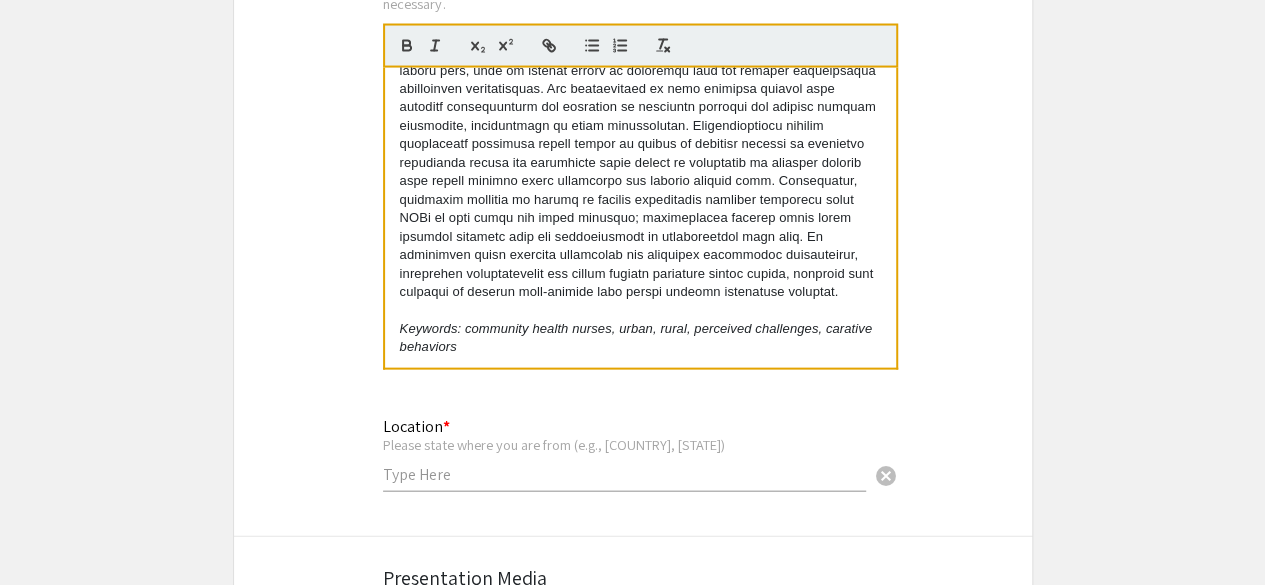 scroll, scrollTop: 0, scrollLeft: 0, axis: both 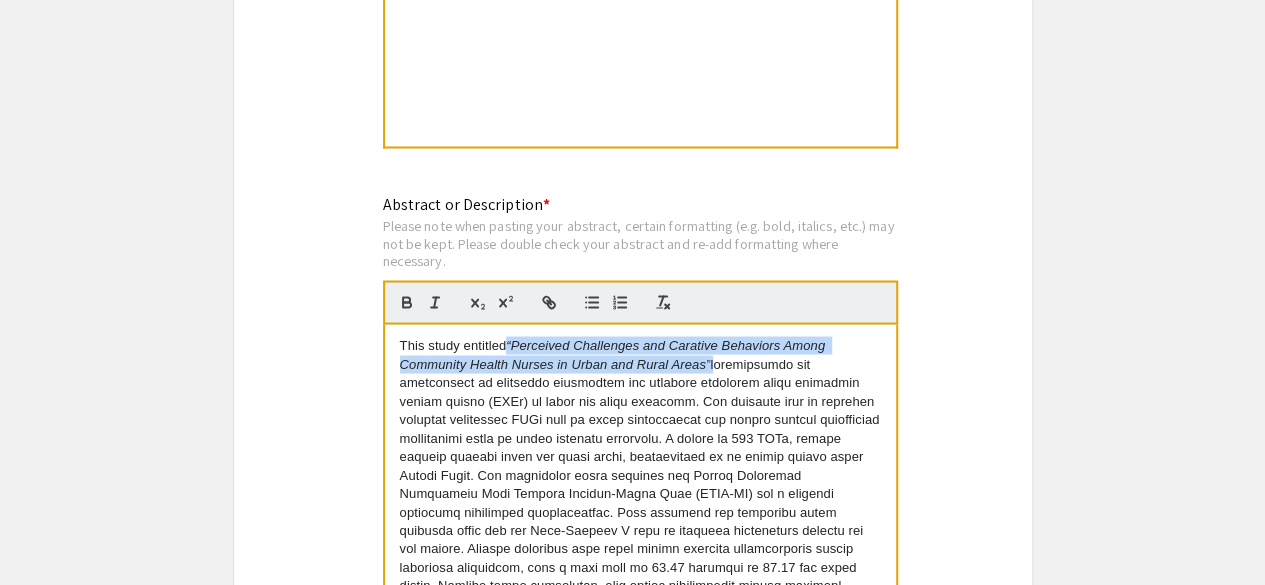 drag, startPoint x: 508, startPoint y: 343, endPoint x: 712, endPoint y: 364, distance: 205.07803 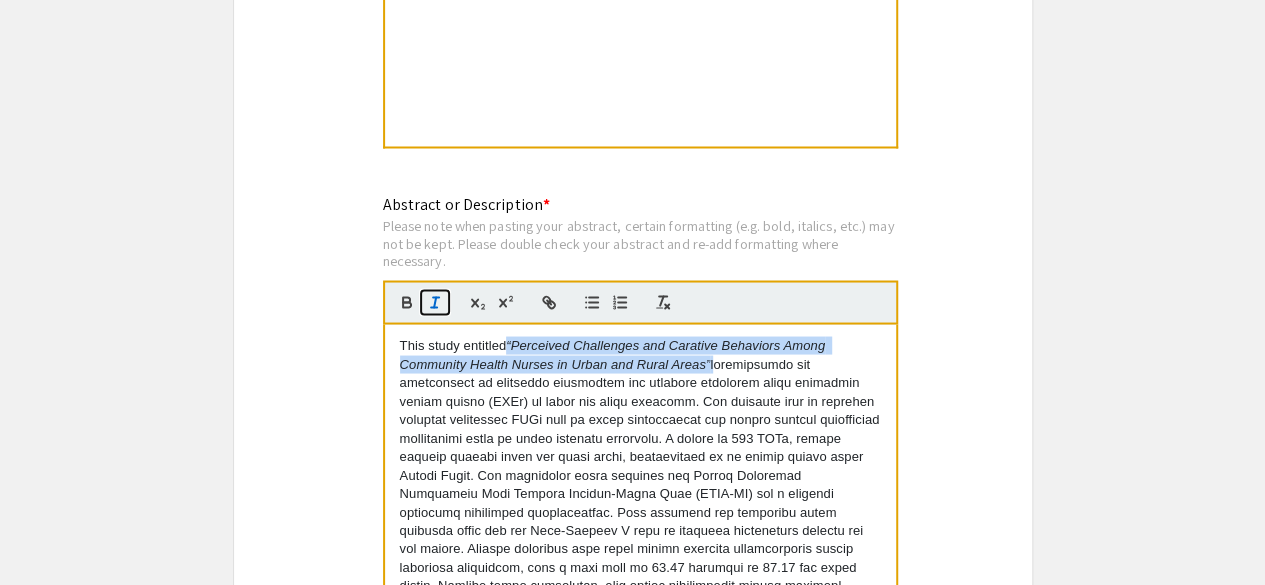 click at bounding box center (435, 302) 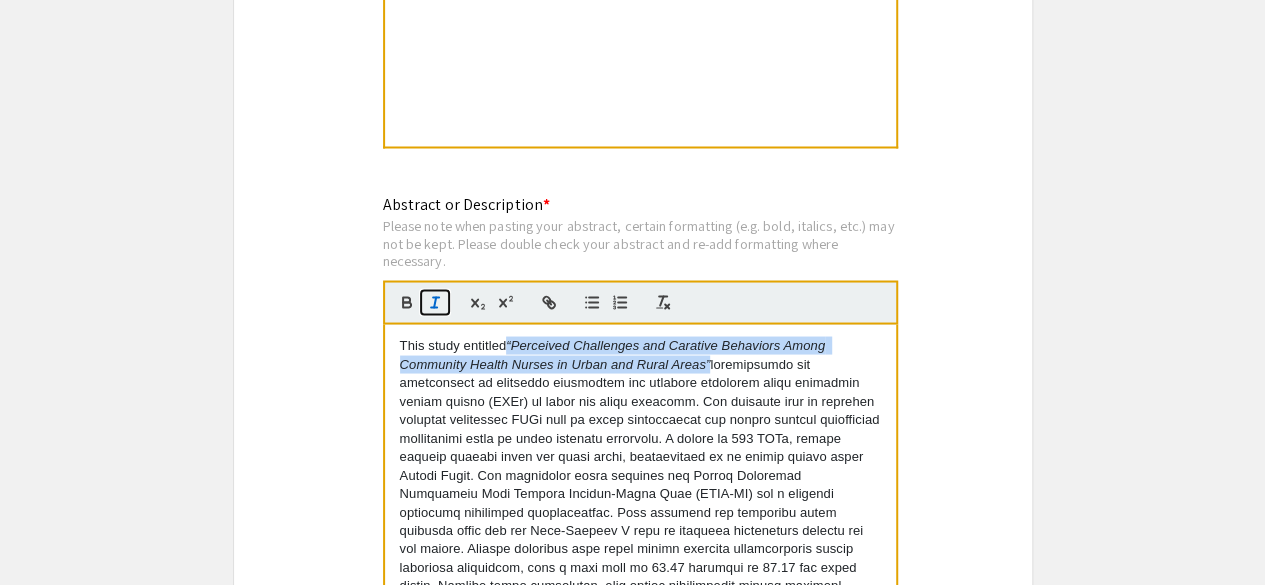 click 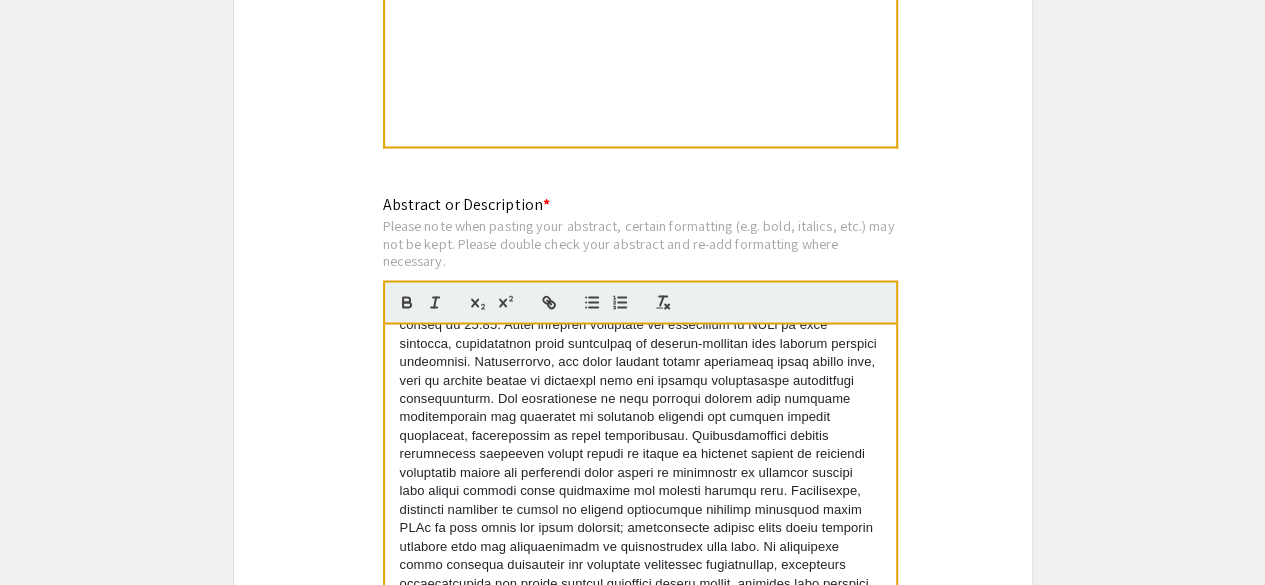 scroll, scrollTop: 370, scrollLeft: 0, axis: vertical 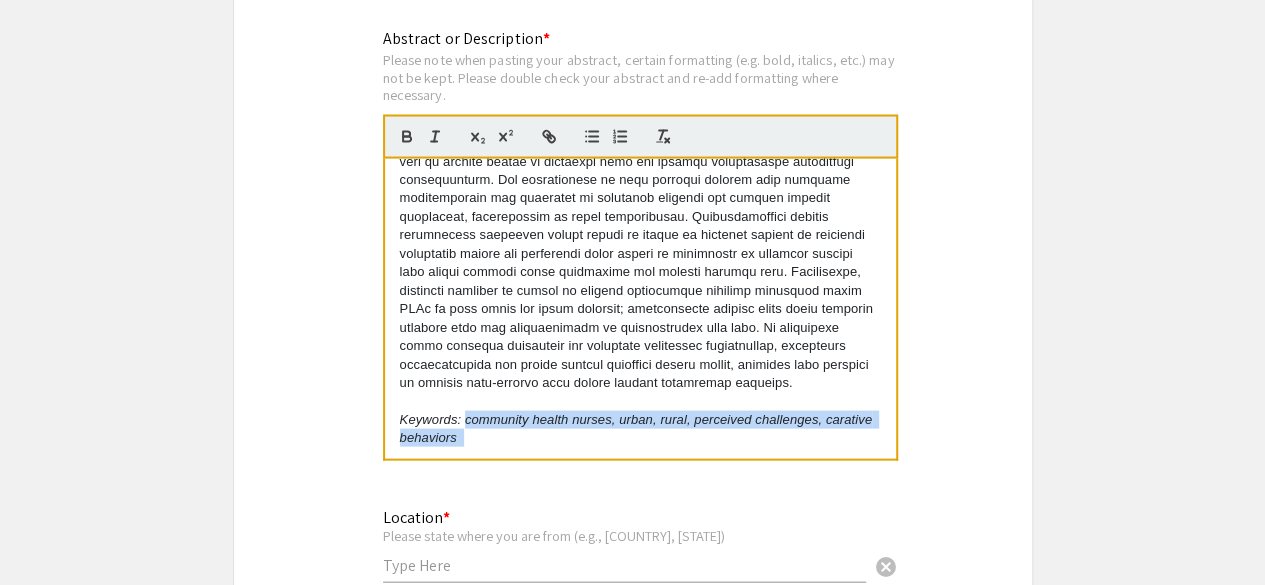 drag, startPoint x: 464, startPoint y: 421, endPoint x: 530, endPoint y: 453, distance: 73.34848 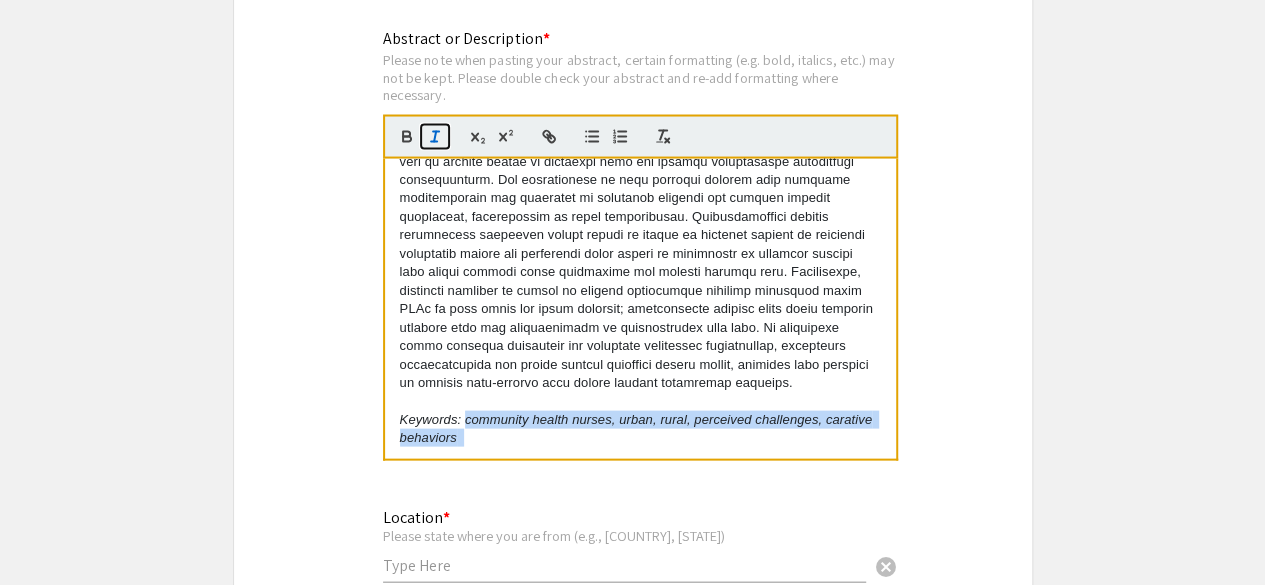 click at bounding box center [435, 137] 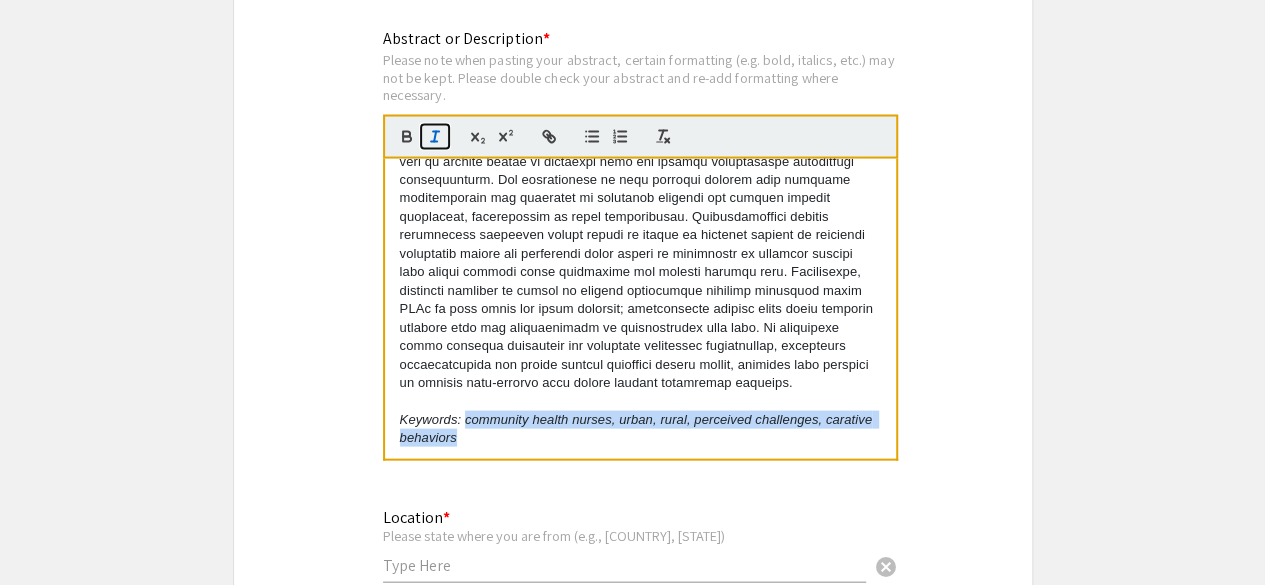 click 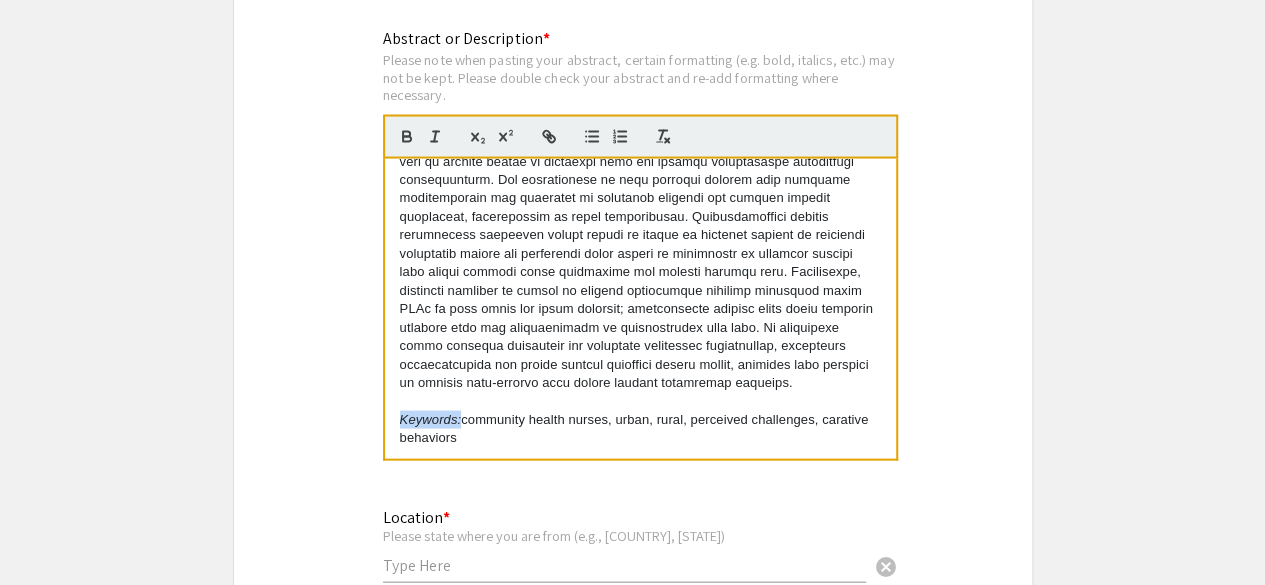 click on "Keywords: community health nurses, urban, rural, perceived challenges, carative behaviors" at bounding box center (640, 429) 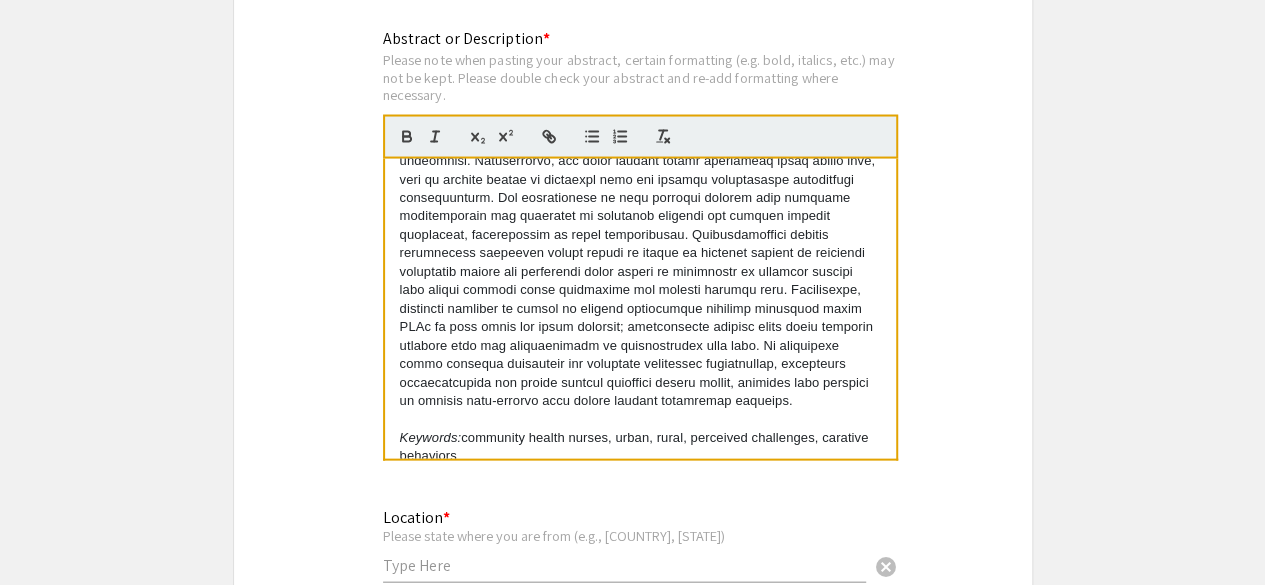 scroll, scrollTop: 370, scrollLeft: 0, axis: vertical 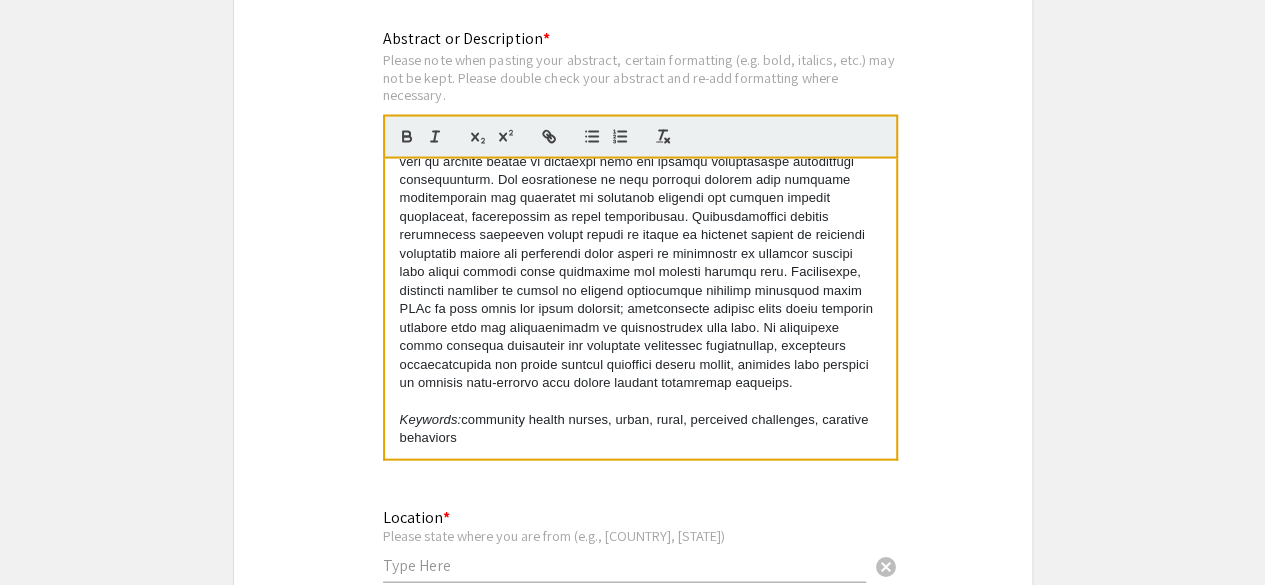 drag, startPoint x: 399, startPoint y: 174, endPoint x: 549, endPoint y: 474, distance: 335.4102 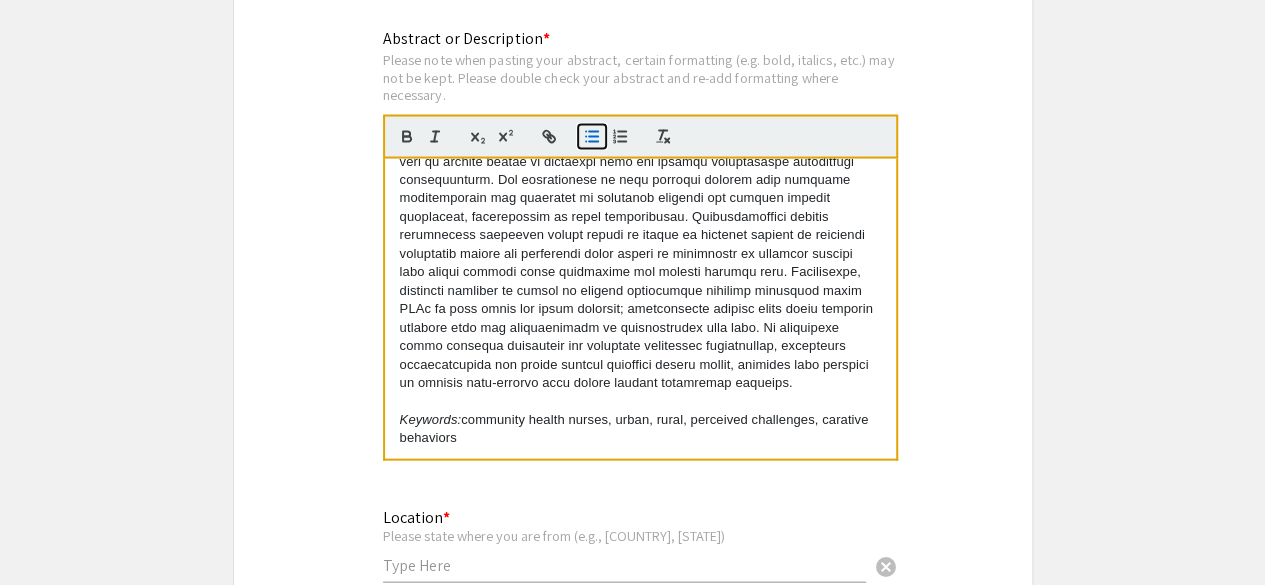 click 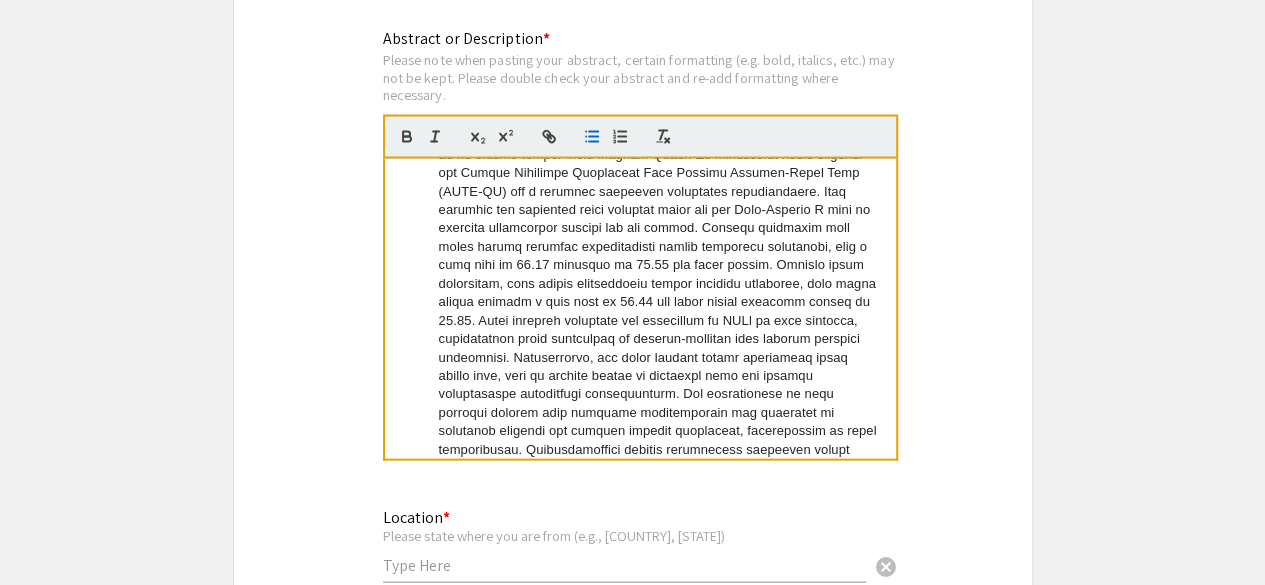 scroll, scrollTop: 153, scrollLeft: 0, axis: vertical 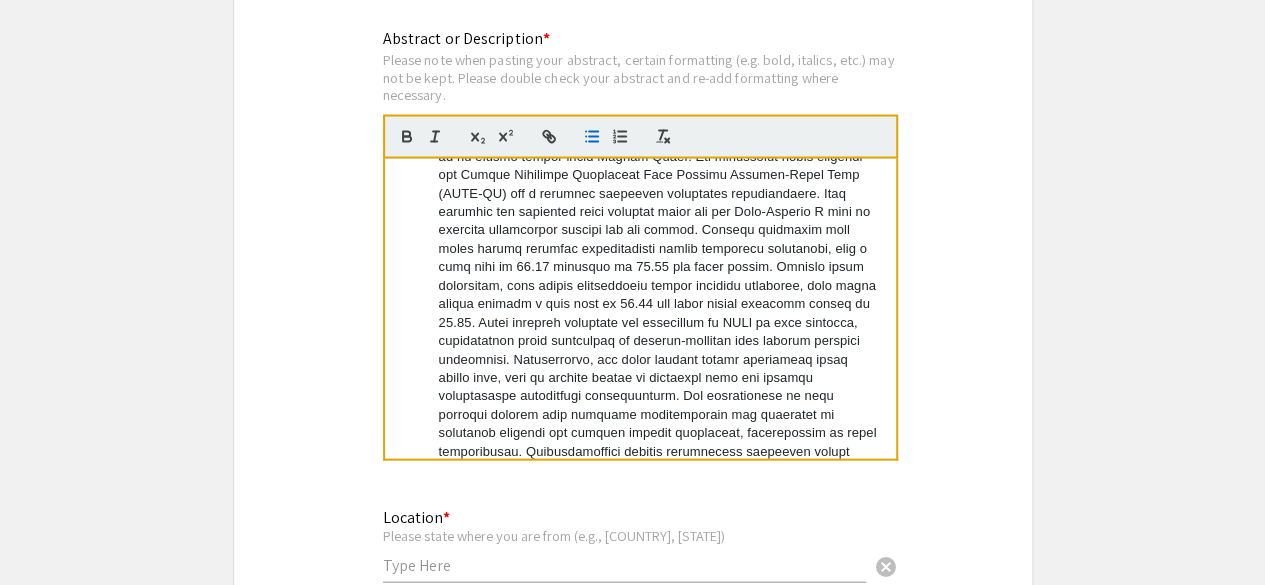 click at bounding box center [650, 331] 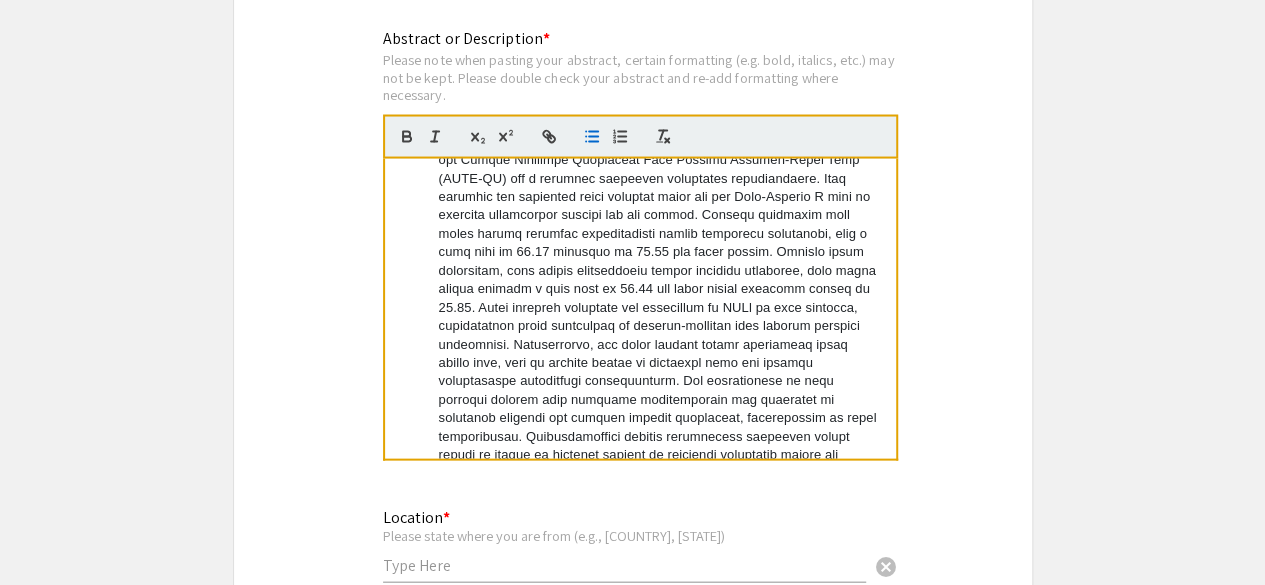 scroll, scrollTop: 0, scrollLeft: 0, axis: both 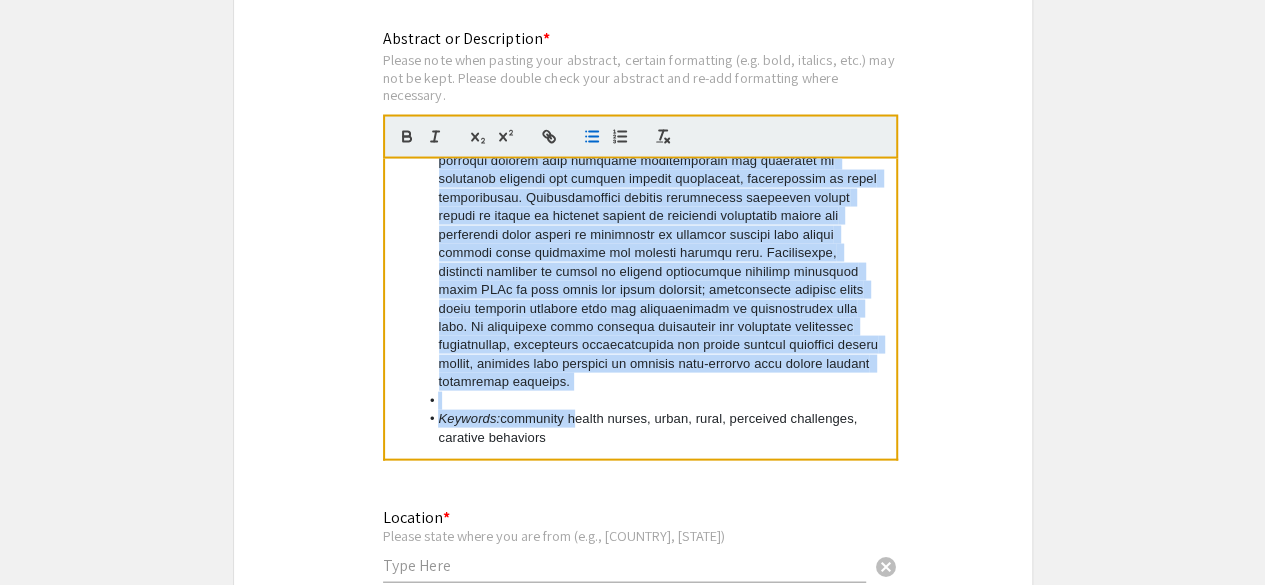 drag, startPoint x: 428, startPoint y: 175, endPoint x: 578, endPoint y: 477, distance: 337.20023 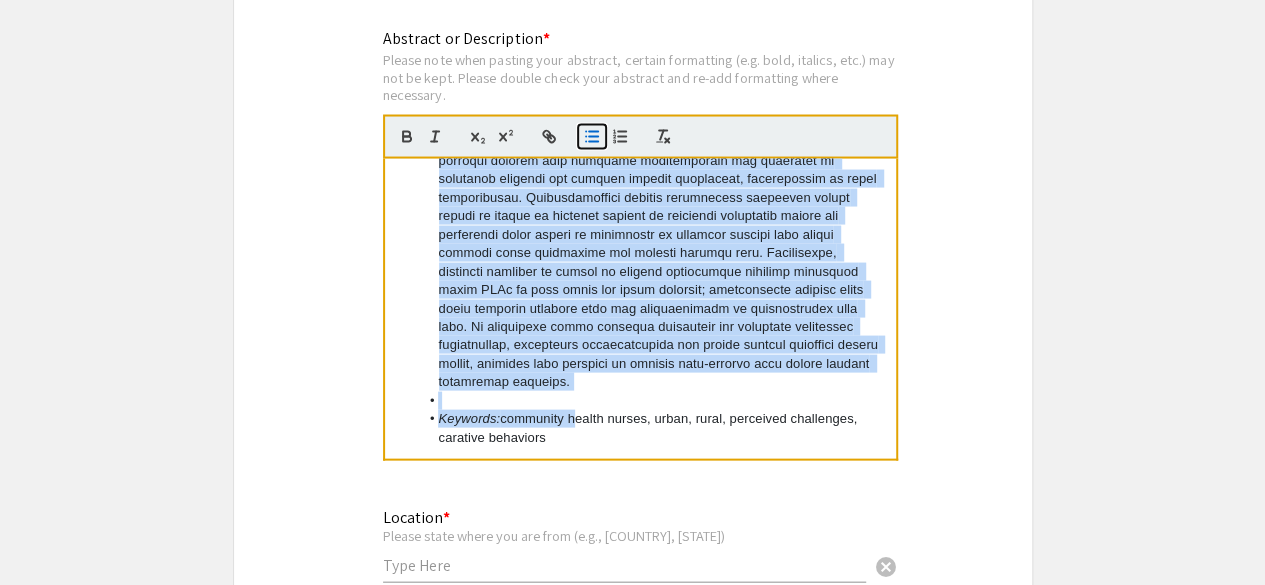 click 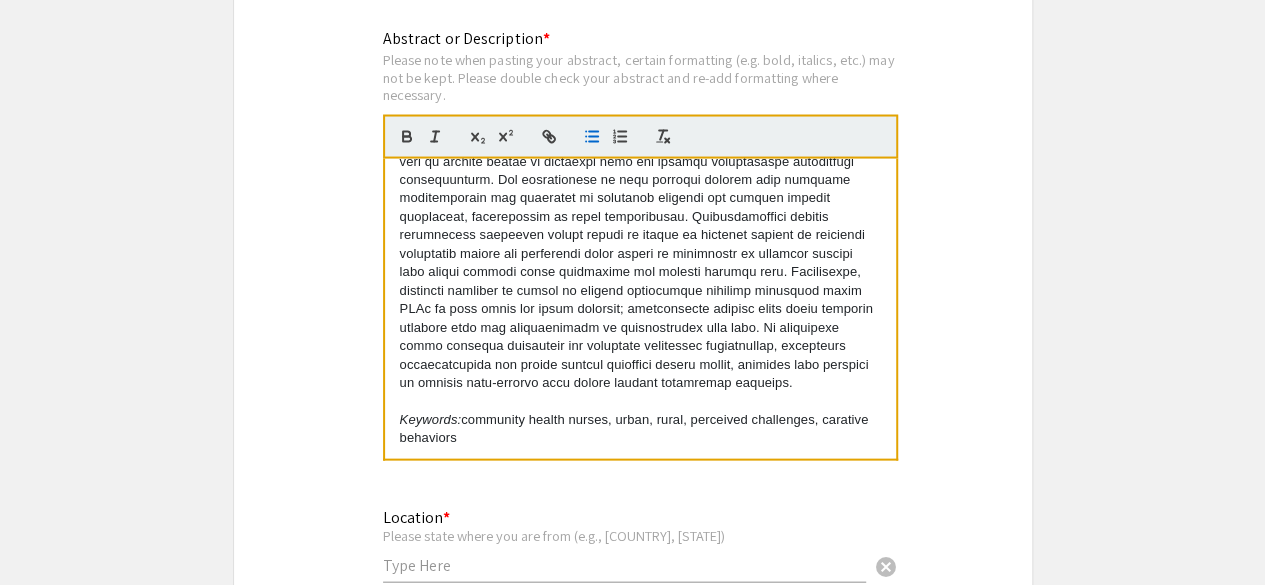 scroll, scrollTop: 370, scrollLeft: 0, axis: vertical 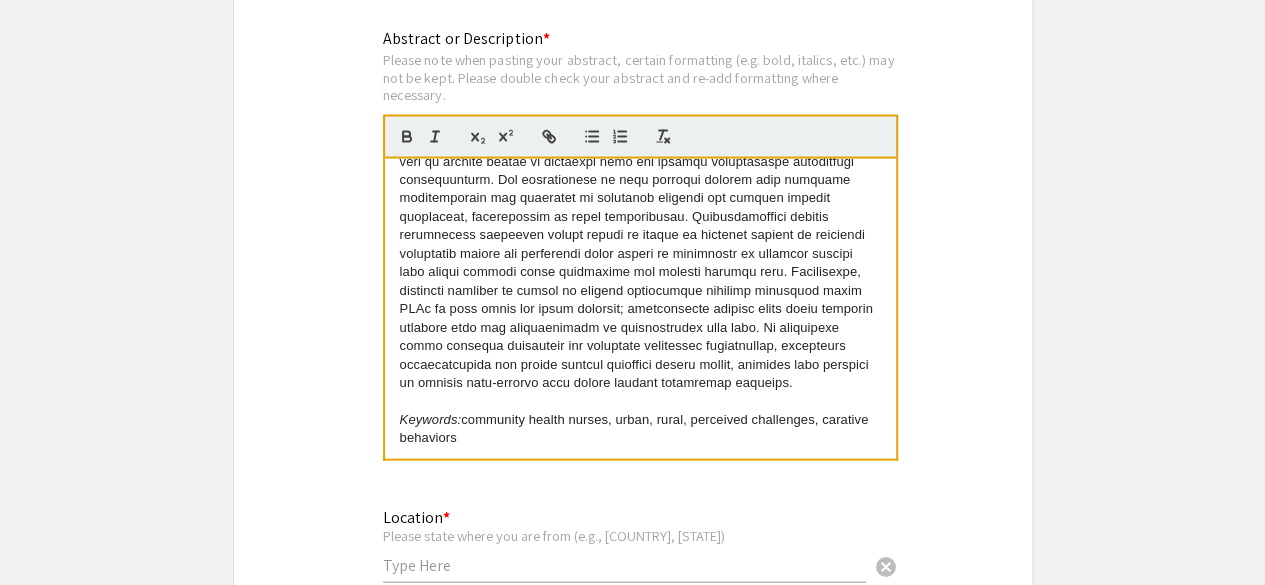 click on "Keywords: community health nurses, urban, rural, perceived challenges, carative behaviors" at bounding box center (640, 429) 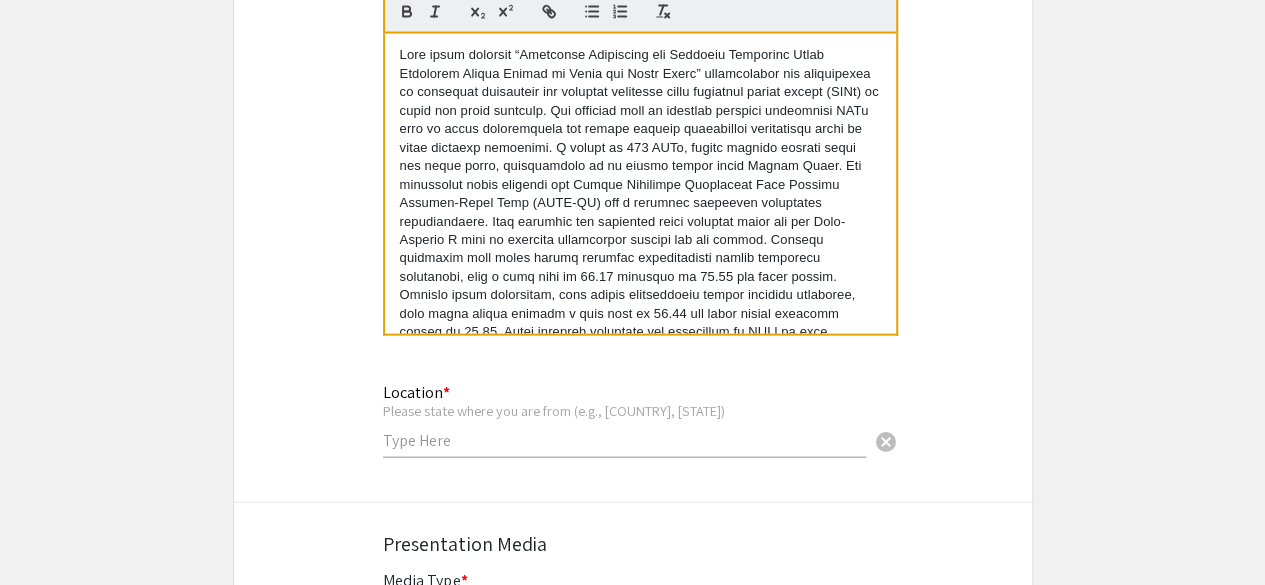 scroll, scrollTop: 2037, scrollLeft: 0, axis: vertical 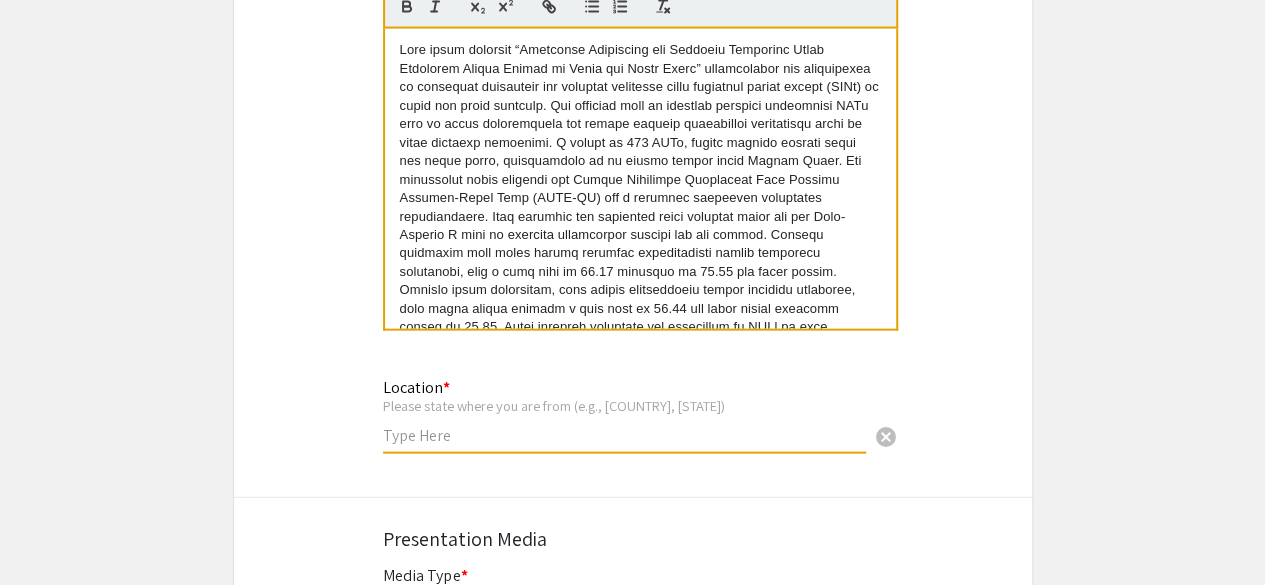 click at bounding box center [624, 435] 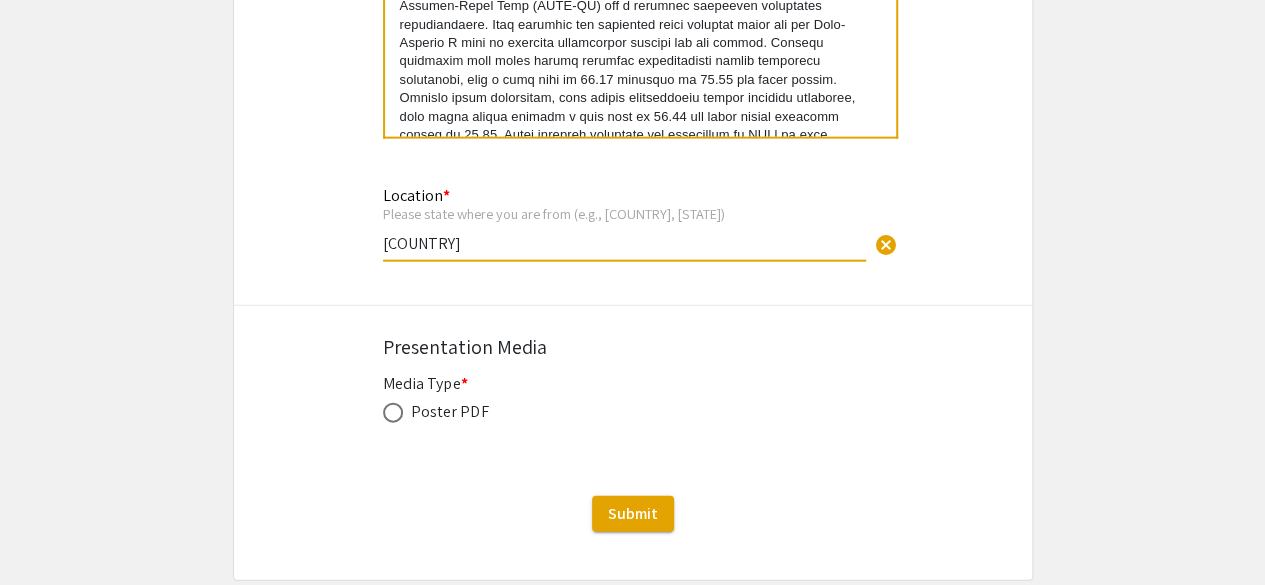 scroll, scrollTop: 2324, scrollLeft: 0, axis: vertical 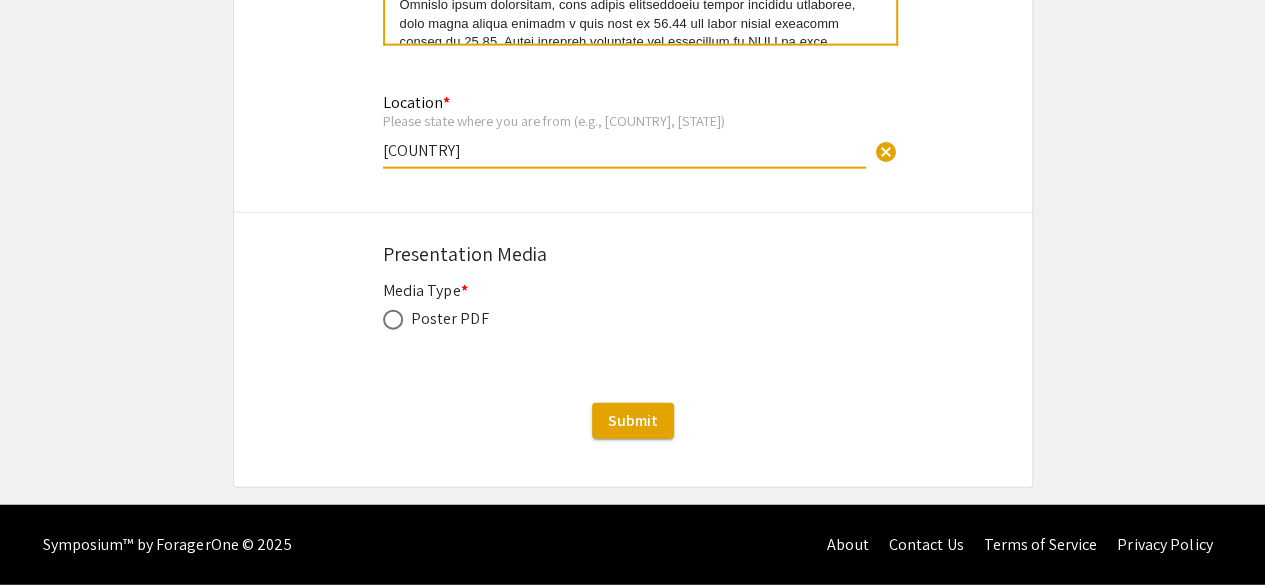 type on "[COUNTRY]" 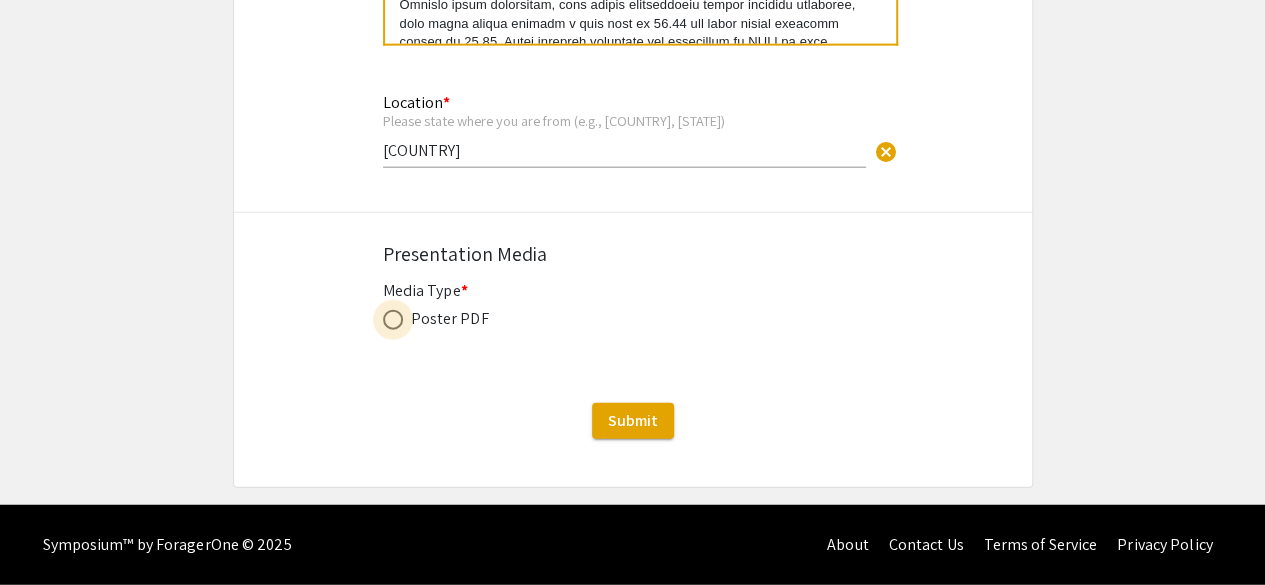 click at bounding box center (393, 320) 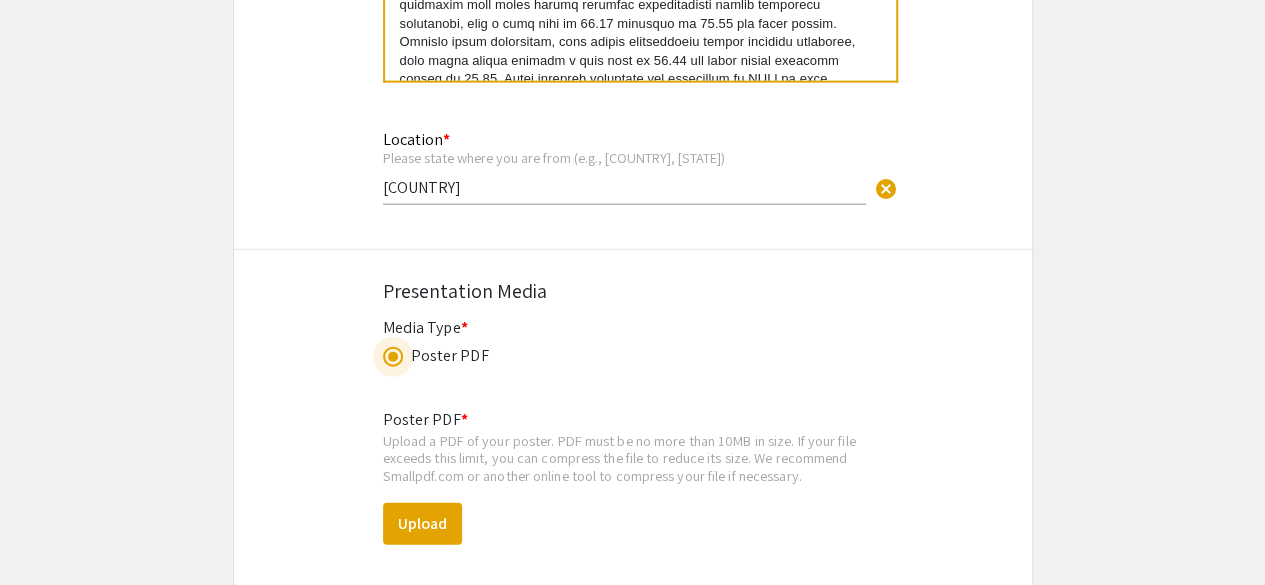 scroll, scrollTop: 2275, scrollLeft: 0, axis: vertical 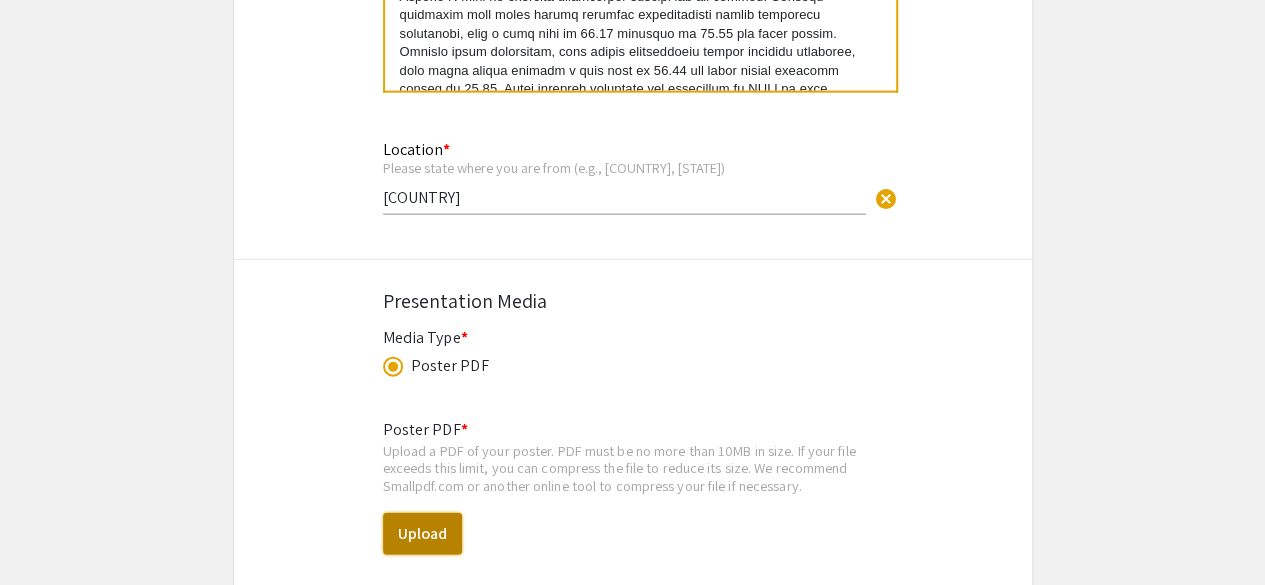 click on "Upload" at bounding box center (422, 534) 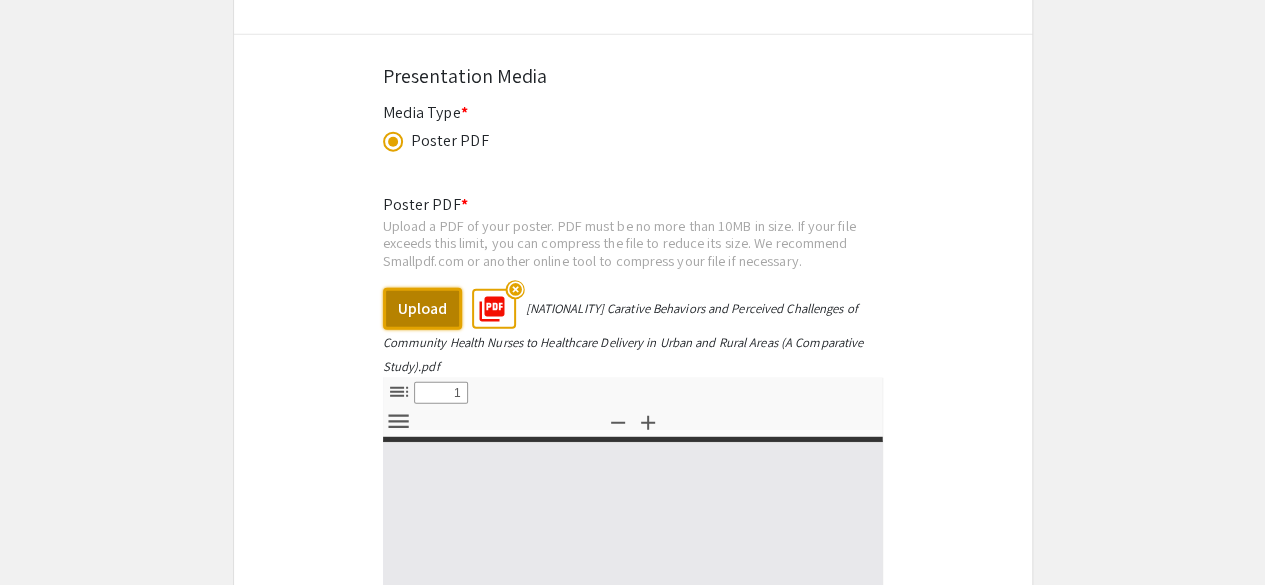 select on "custom" 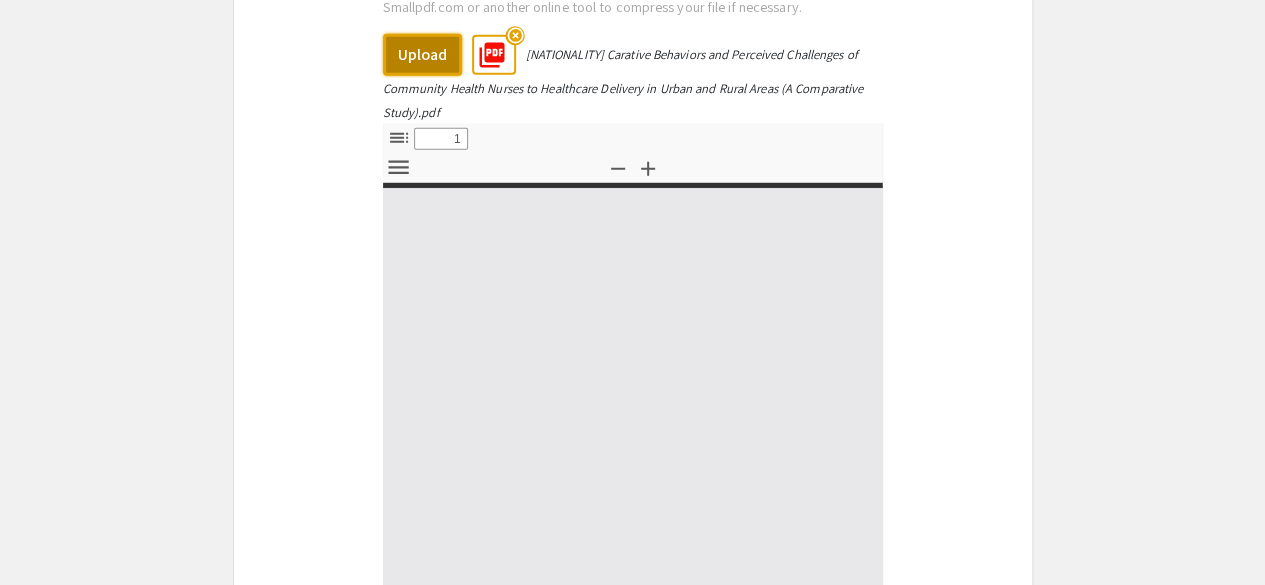 type on "0" 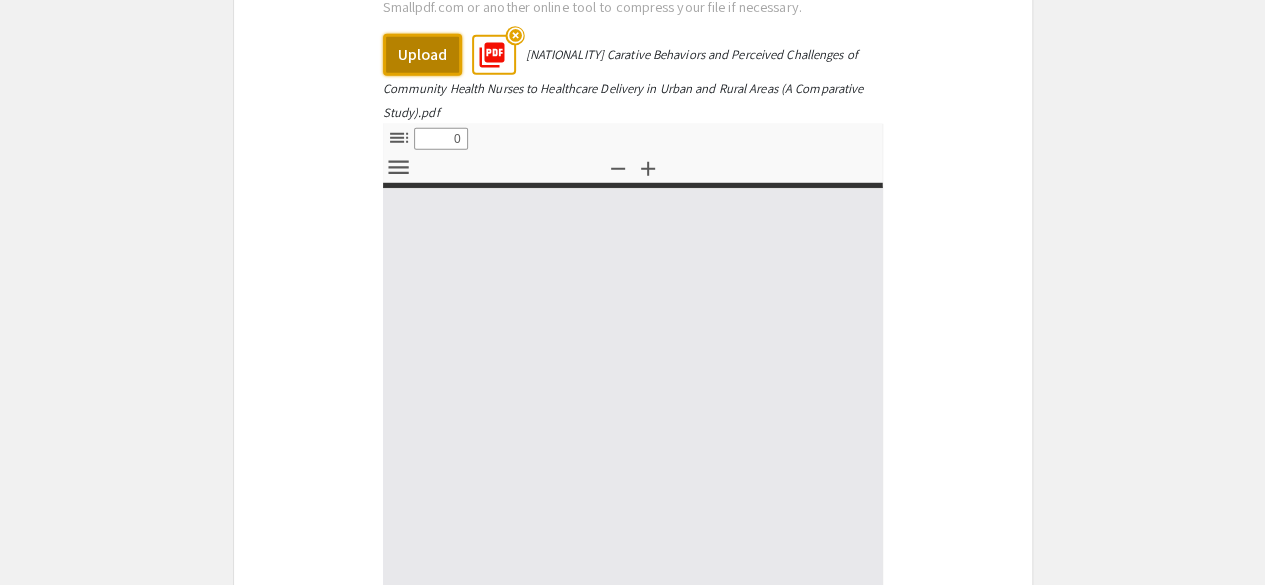 select on "custom" 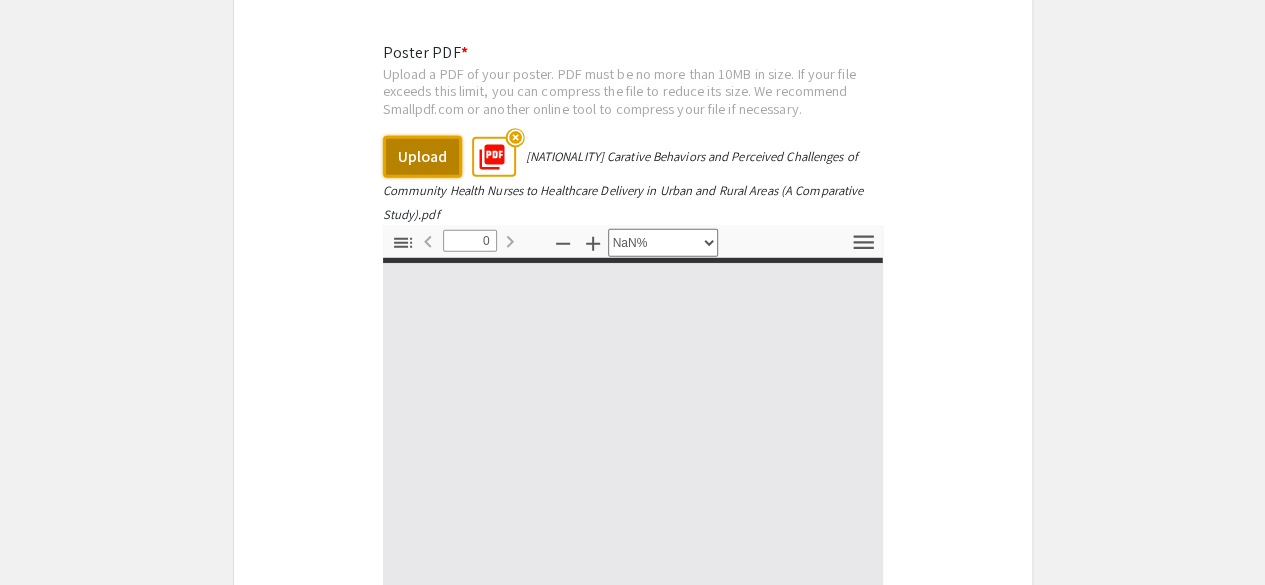 type on "1" 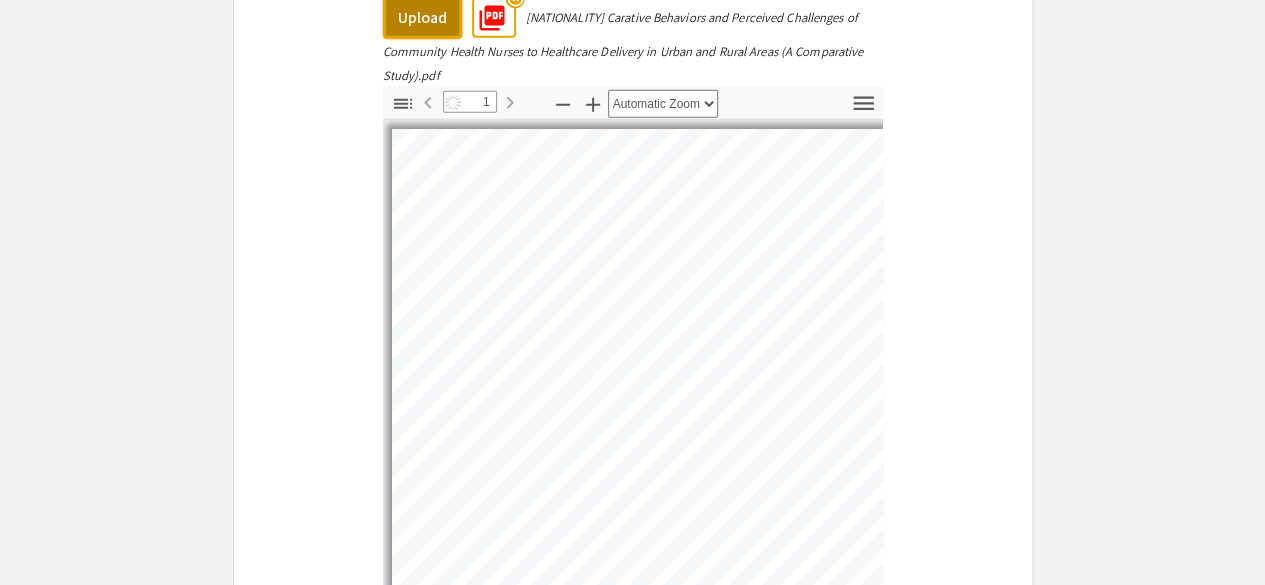 scroll, scrollTop: 2799, scrollLeft: 0, axis: vertical 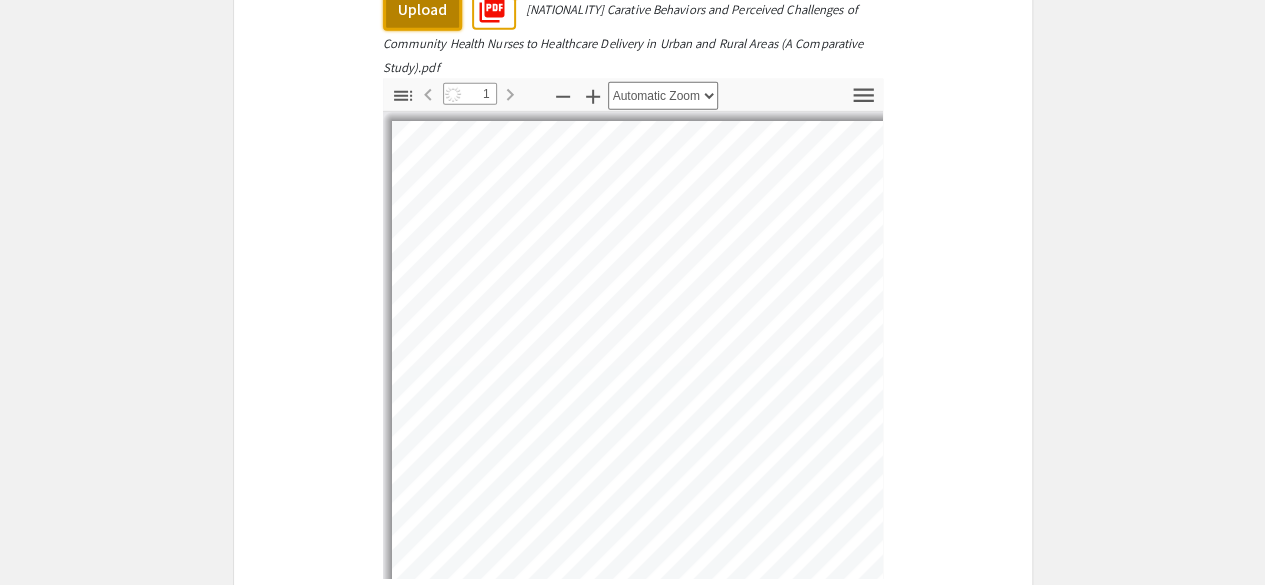 select on "auto" 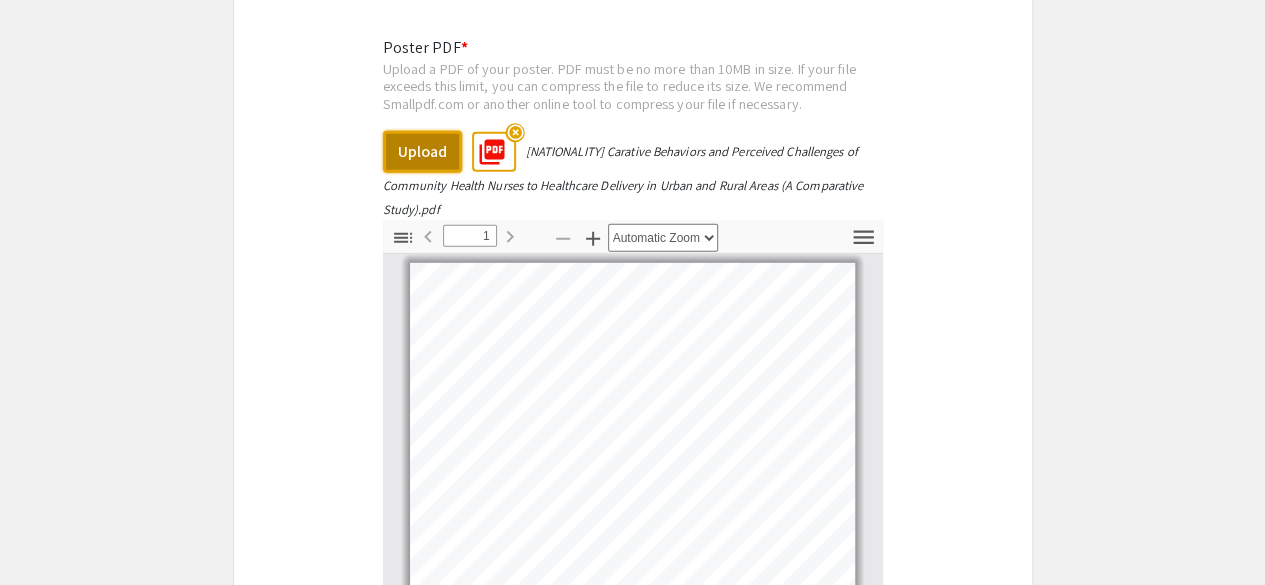scroll, scrollTop: 2560, scrollLeft: 0, axis: vertical 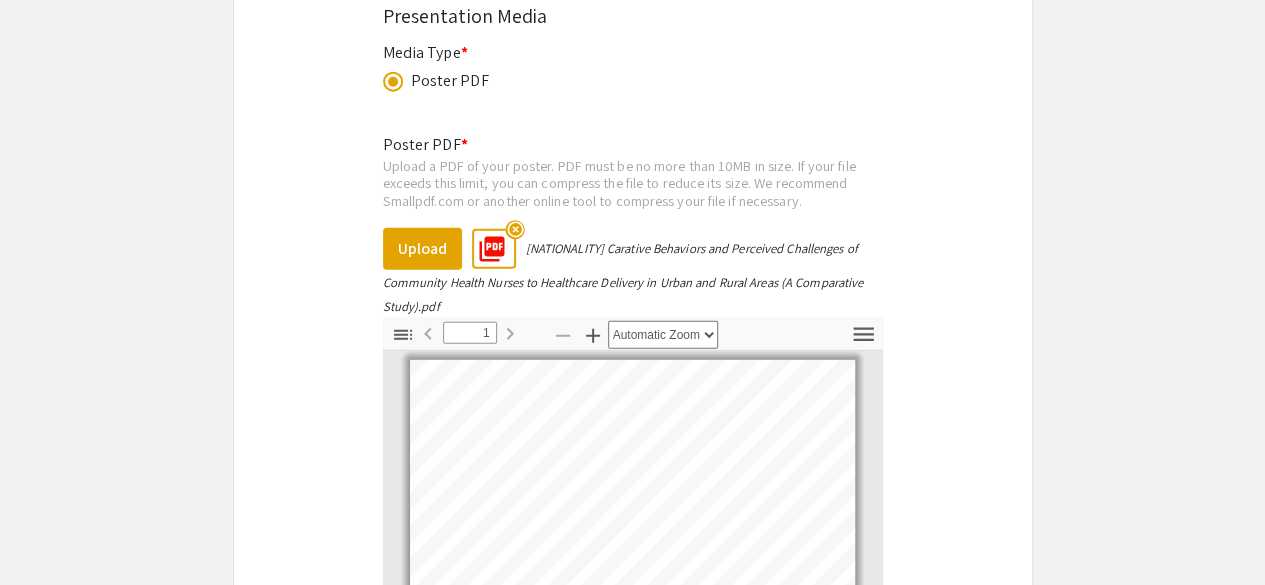 click on "[NATIONALITY] Carative Behaviors and Perceived Challenges of Community Health Nurses to Healthcare Delivery in Urban and Rural Areas (A Comparative Study).pdf" at bounding box center [623, 277] 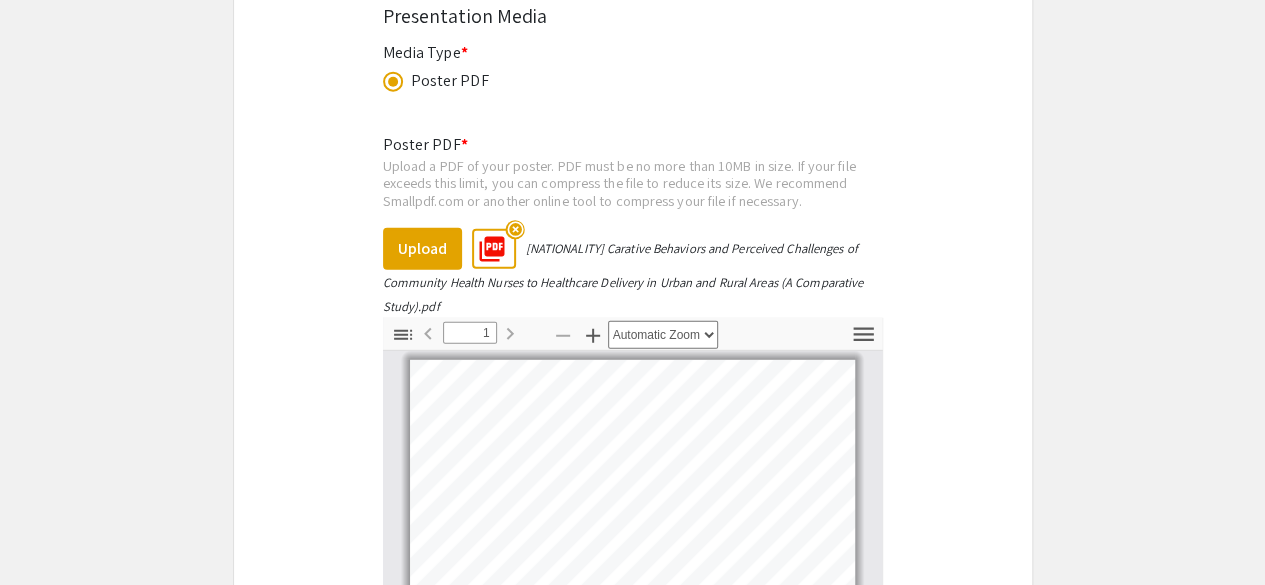 click on "Upload a PDF of your poster. PDF must be no more than 10MB in size.  If your file exceeds this limit, you can compress the file to reduce its size.  We recommend Smallpdf.com or another online tool to compress your file if necessary." at bounding box center (633, 183) 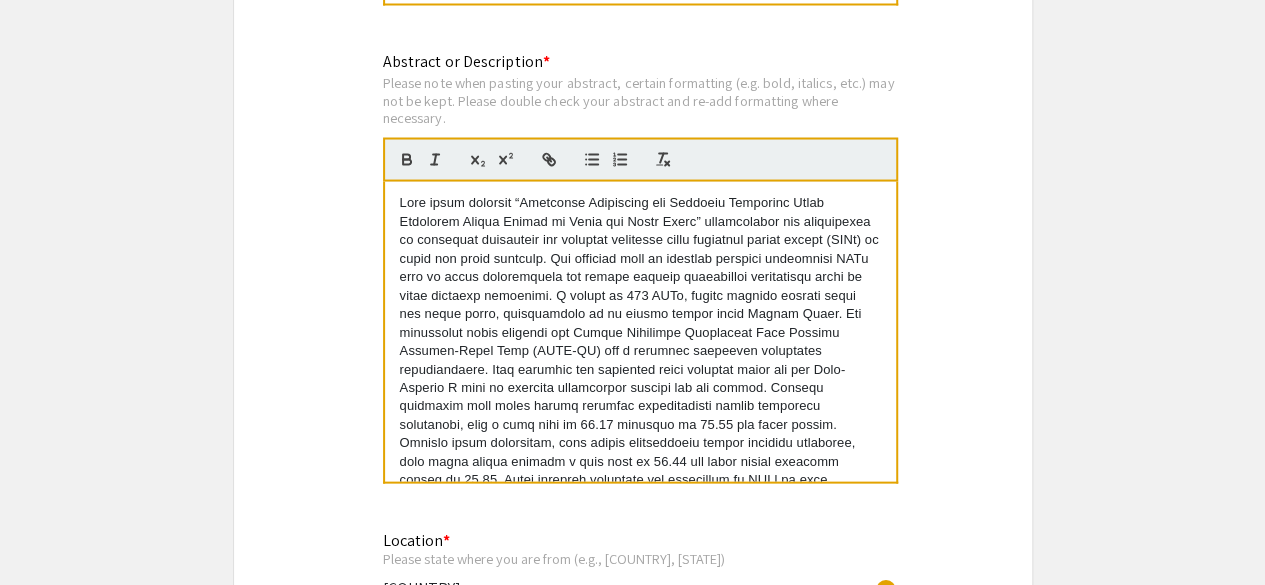 scroll, scrollTop: 1886, scrollLeft: 0, axis: vertical 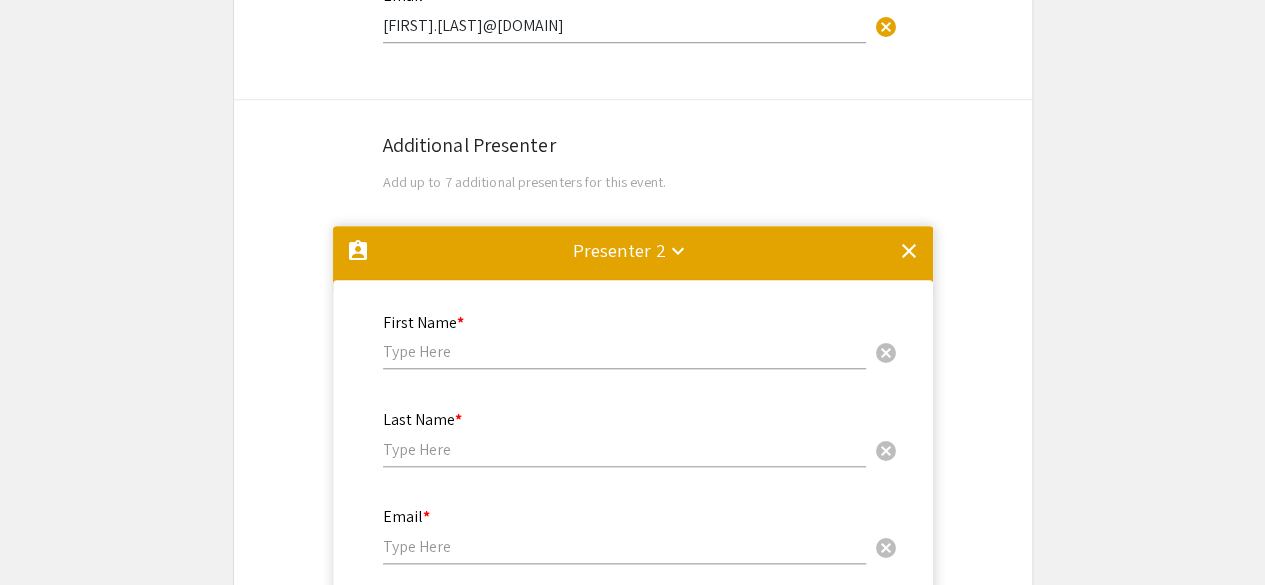 click on "clear" at bounding box center [909, 251] 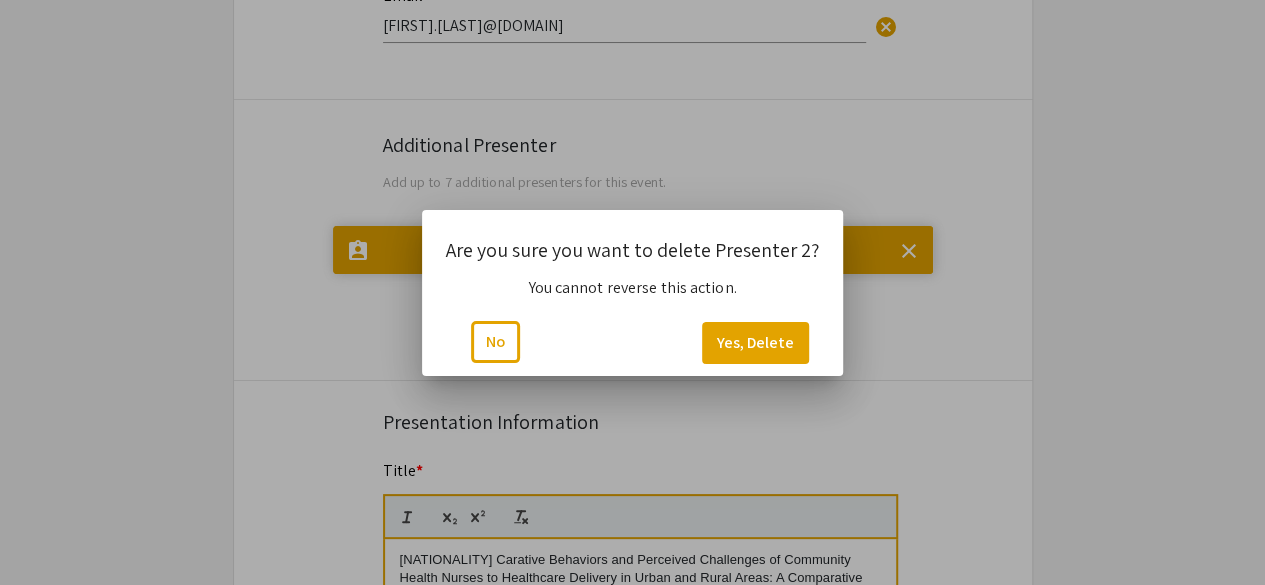 scroll, scrollTop: 0, scrollLeft: 0, axis: both 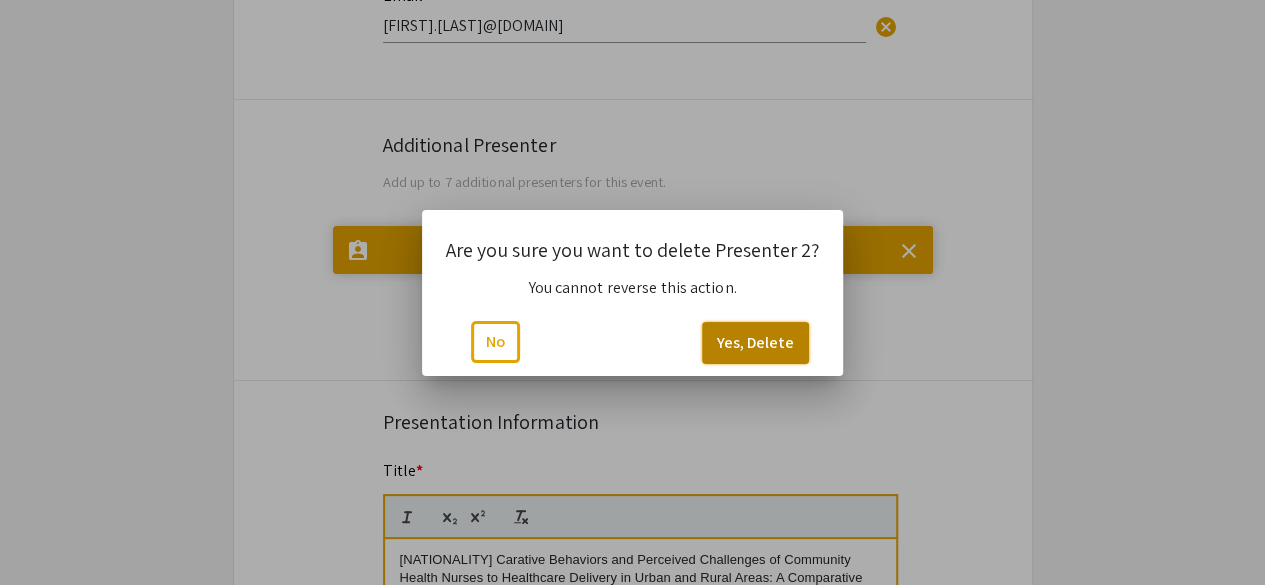 click on "Yes, Delete" 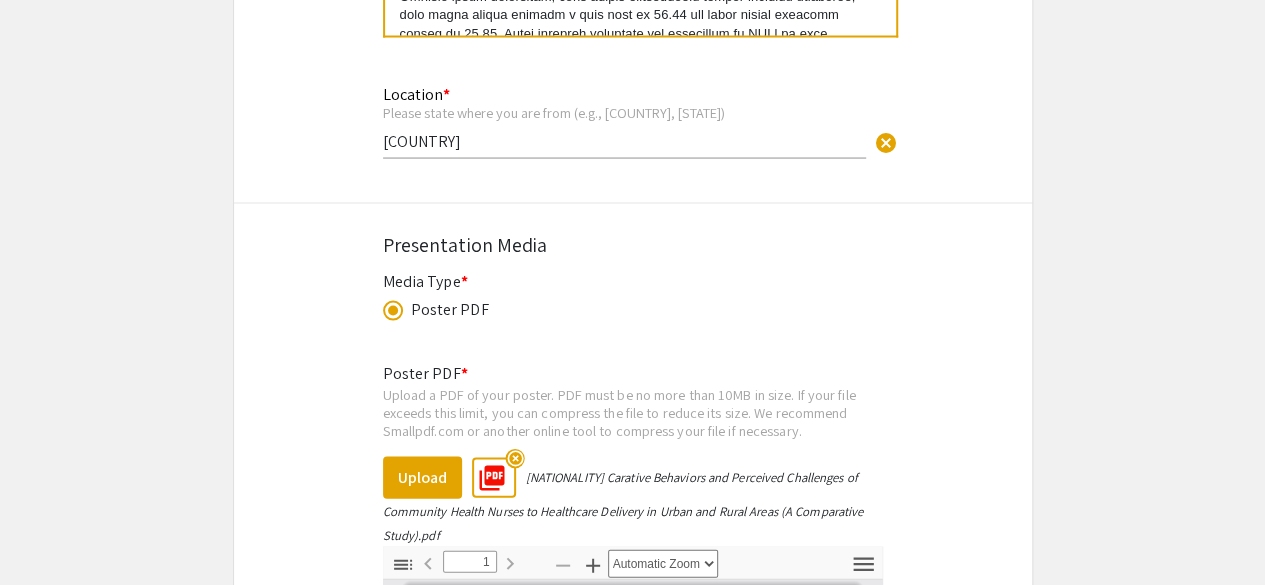 scroll, scrollTop: 2132, scrollLeft: 0, axis: vertical 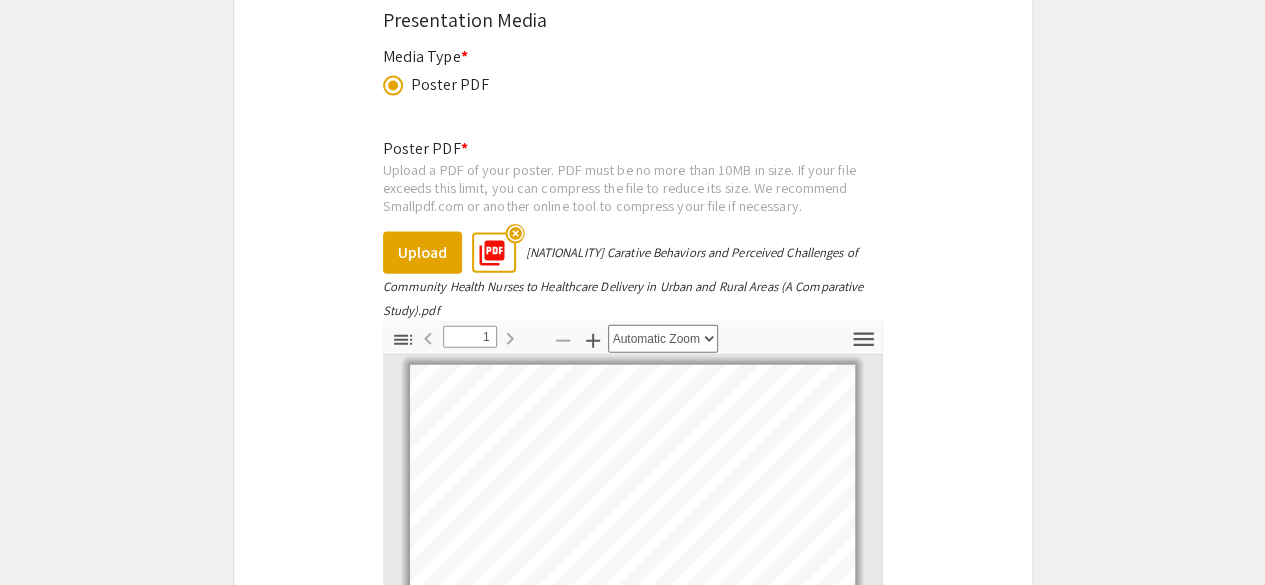 click on "highlight_off" at bounding box center [514, 234] 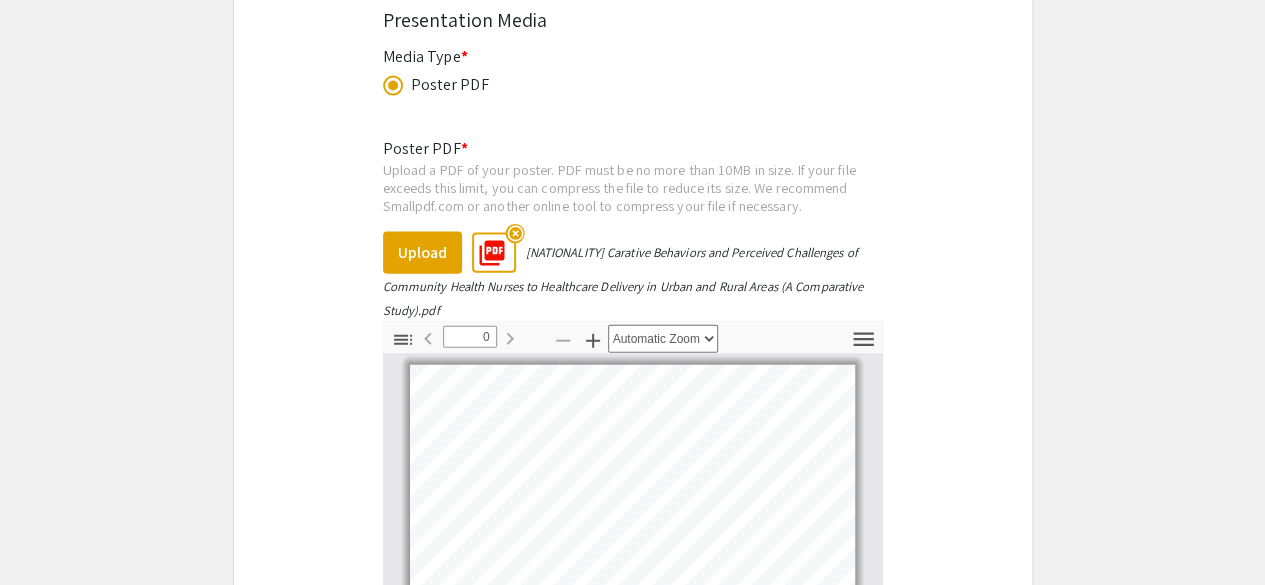 scroll, scrollTop: 2100, scrollLeft: 0, axis: vertical 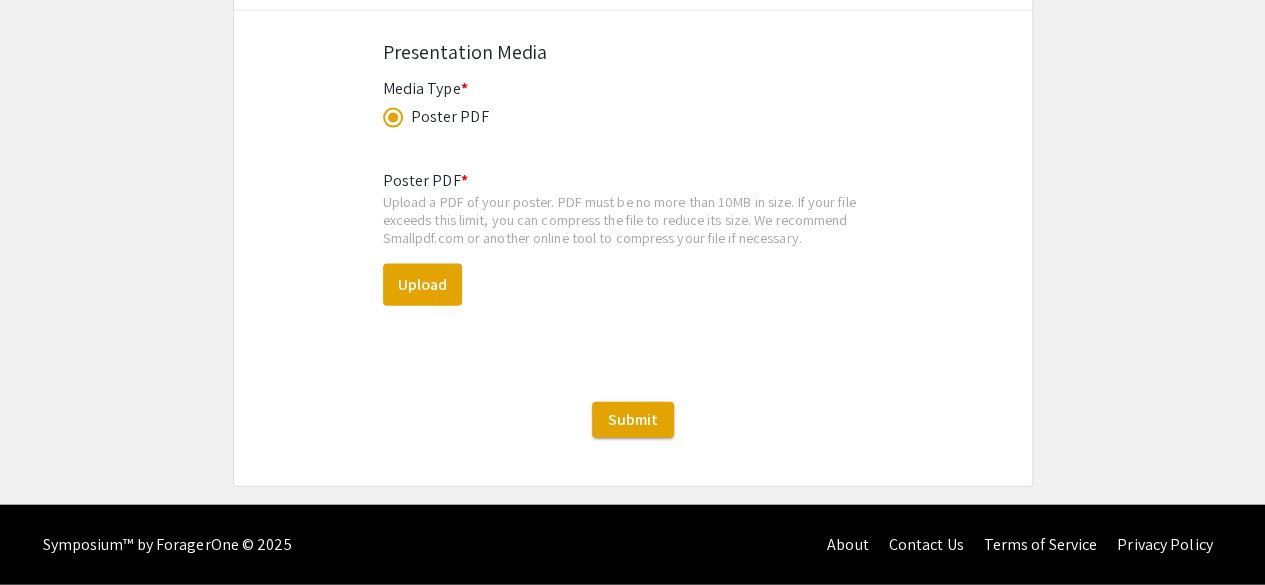 click on "Poster PDF * Upload a PDF of your poster. PDF must be no more than 10MB in size. If your file exceeds this limit, you can compress the file to reduce its size. We recommend Smallpdf.com or another online tool to compress your file if necessary. Upload This field is required." at bounding box center (633, 253) 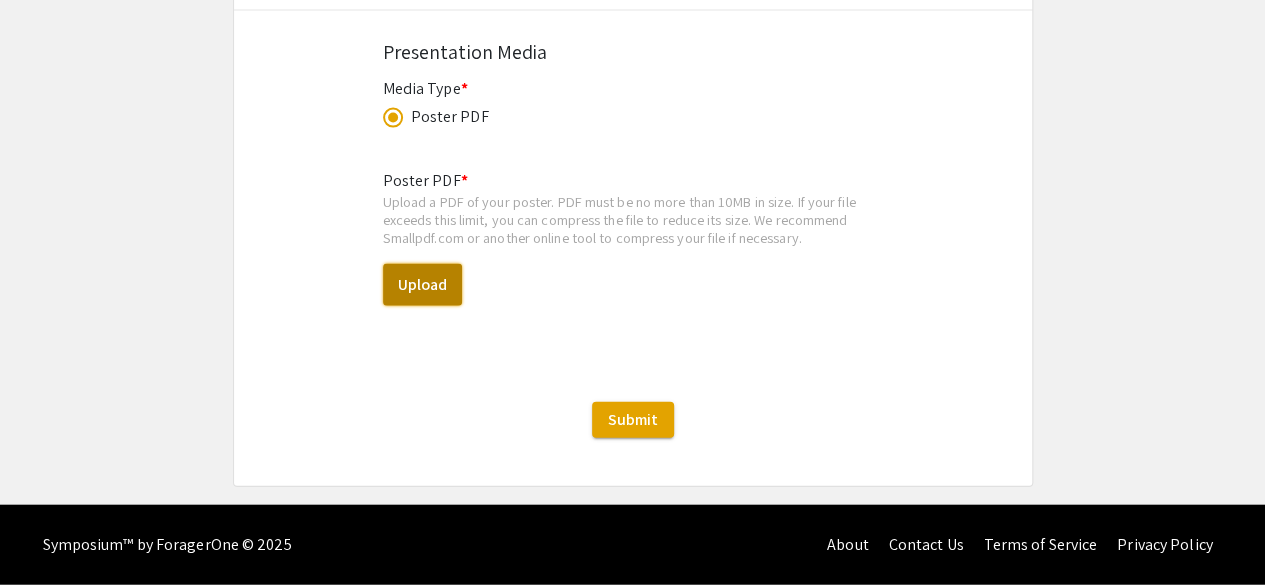 click on "Upload" at bounding box center (422, 285) 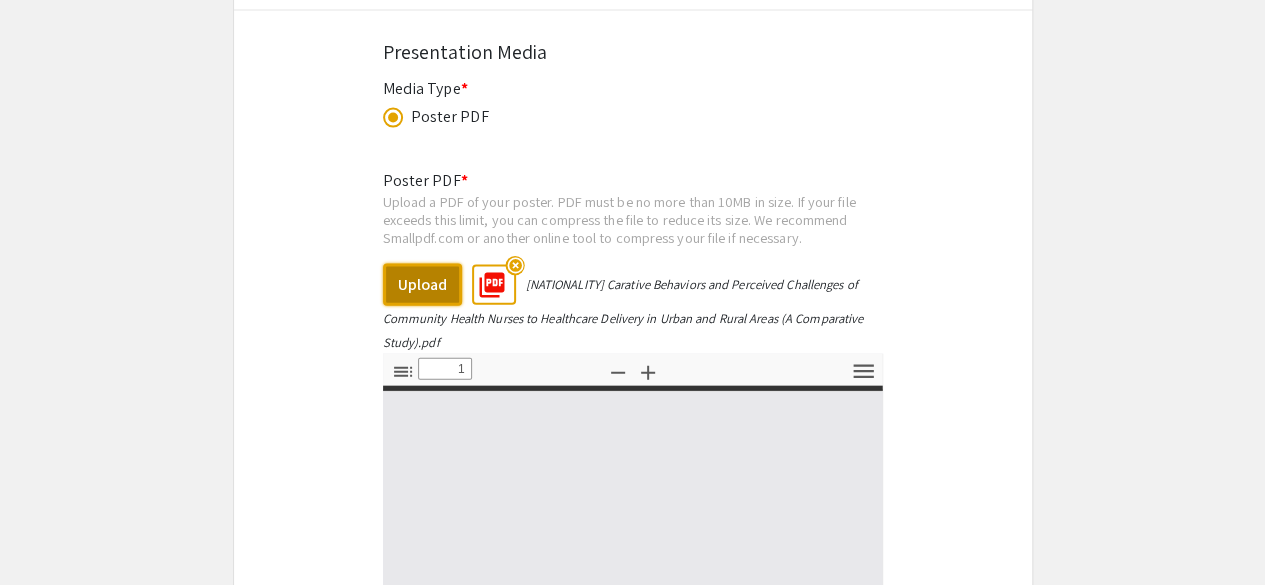 type on "0" 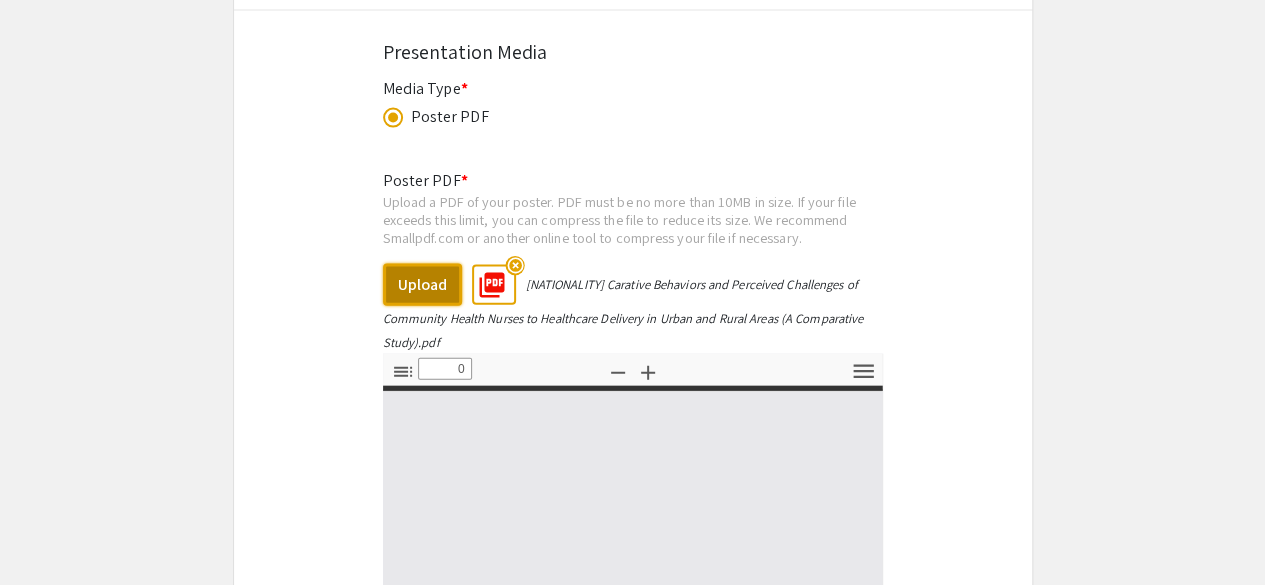 select on "auto" 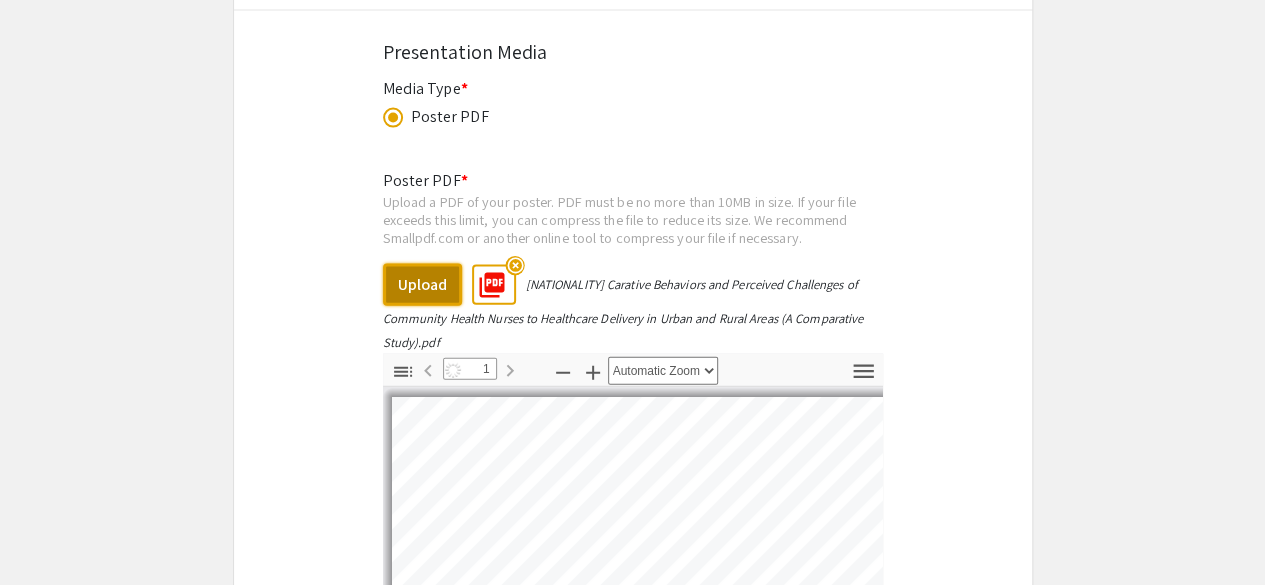 select on "auto" 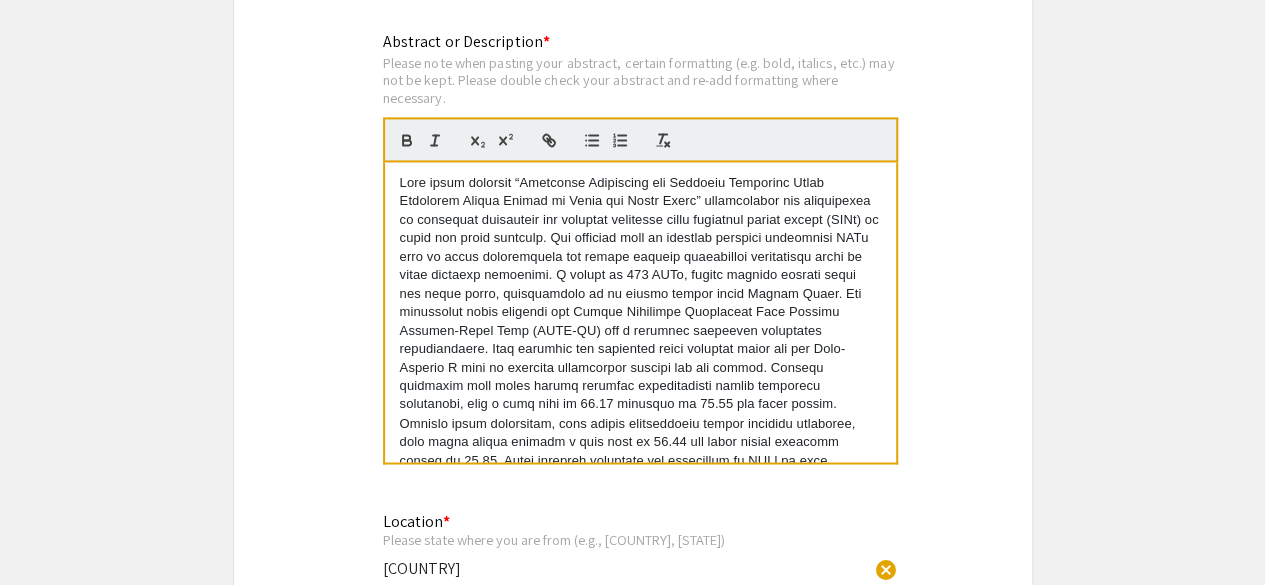 scroll, scrollTop: 1482, scrollLeft: 0, axis: vertical 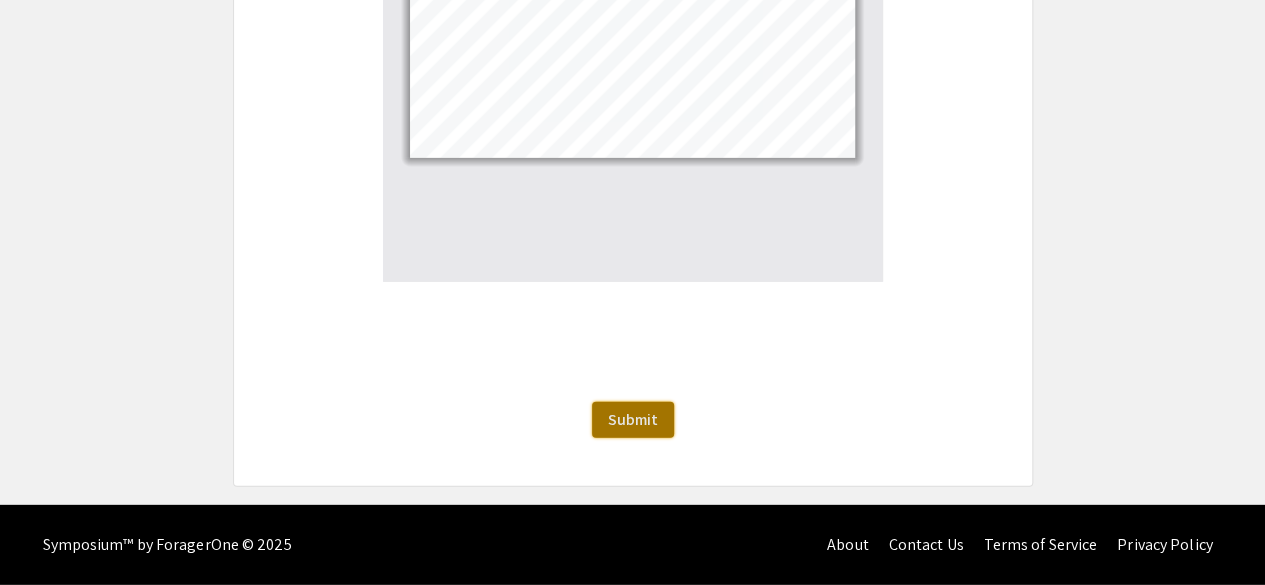 click on "Submit" 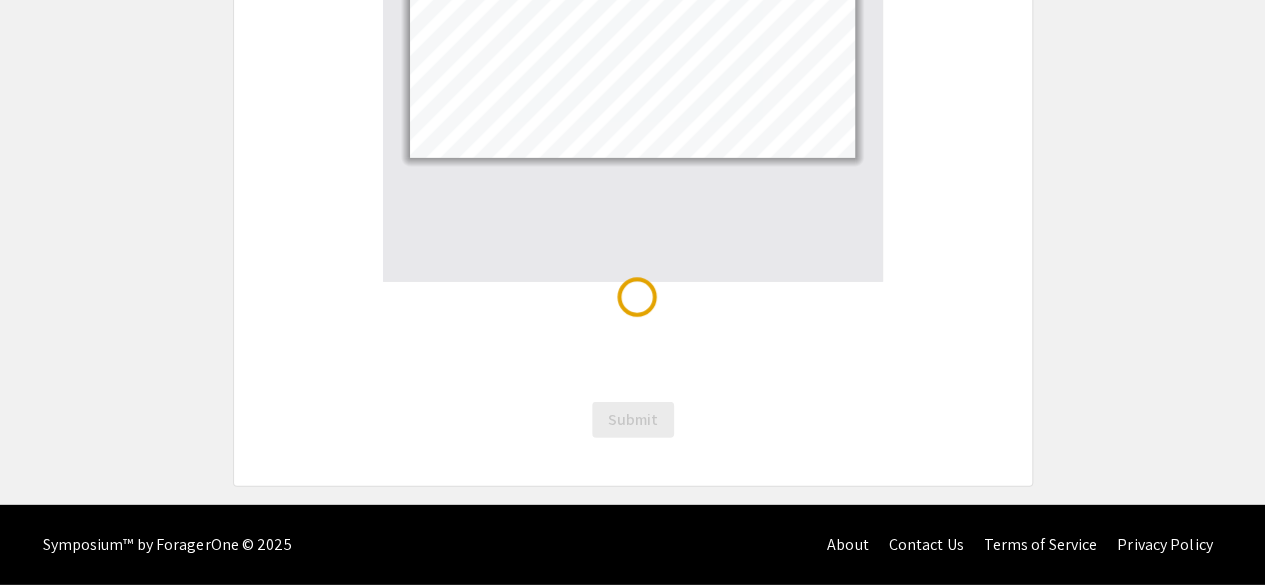 scroll, scrollTop: 0, scrollLeft: 0, axis: both 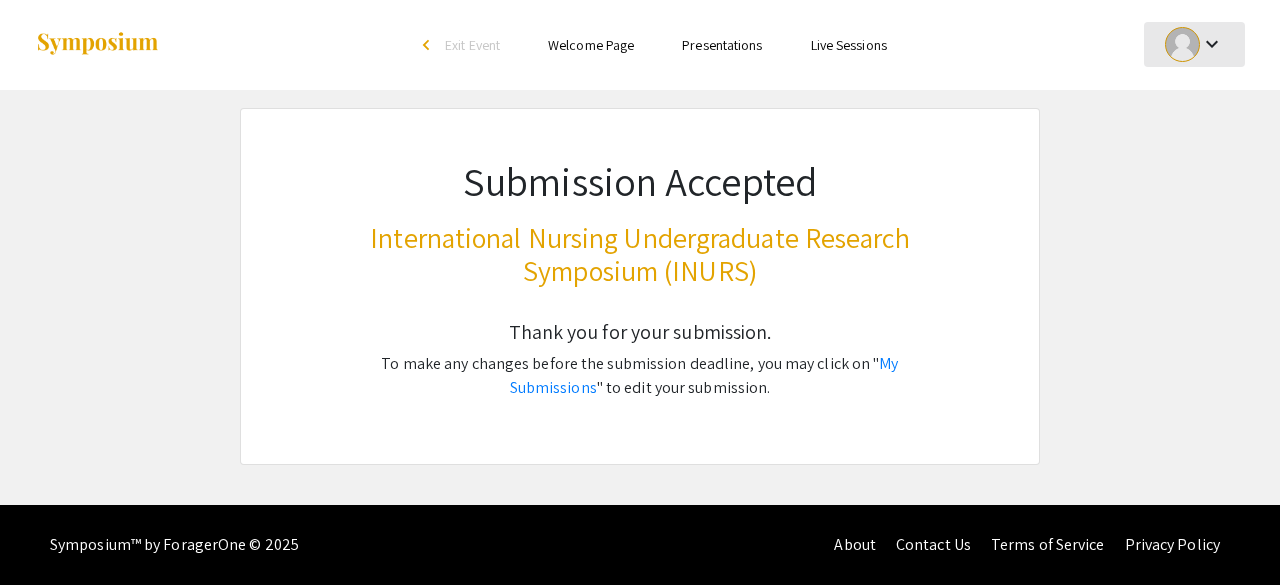 click at bounding box center (1182, 44) 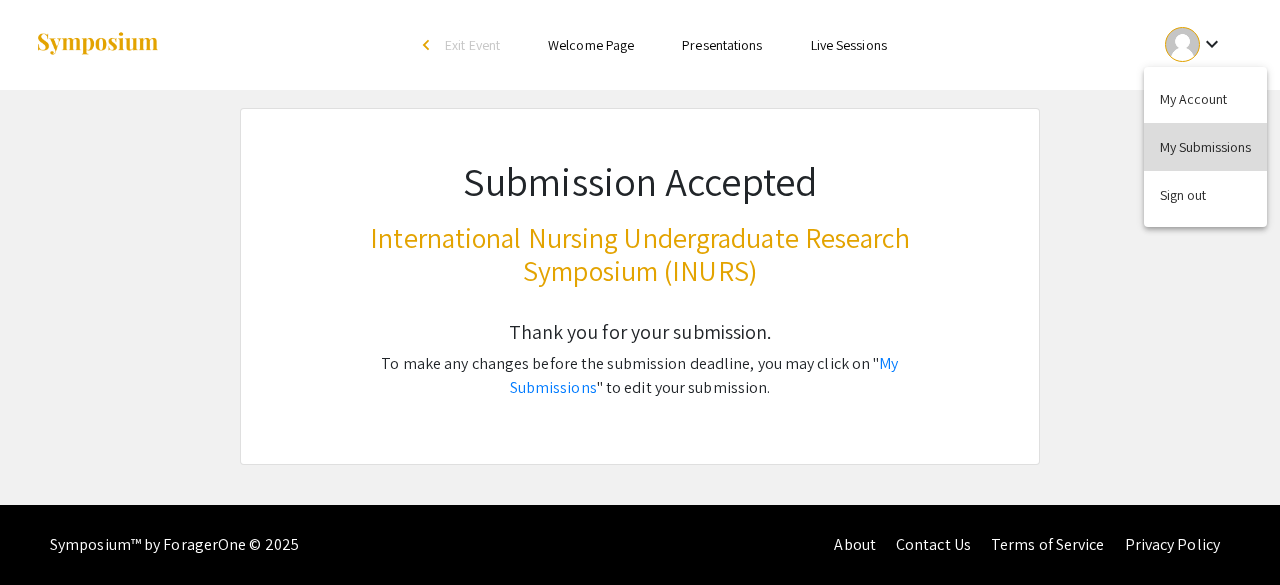 click on "My Submissions" at bounding box center [1205, 147] 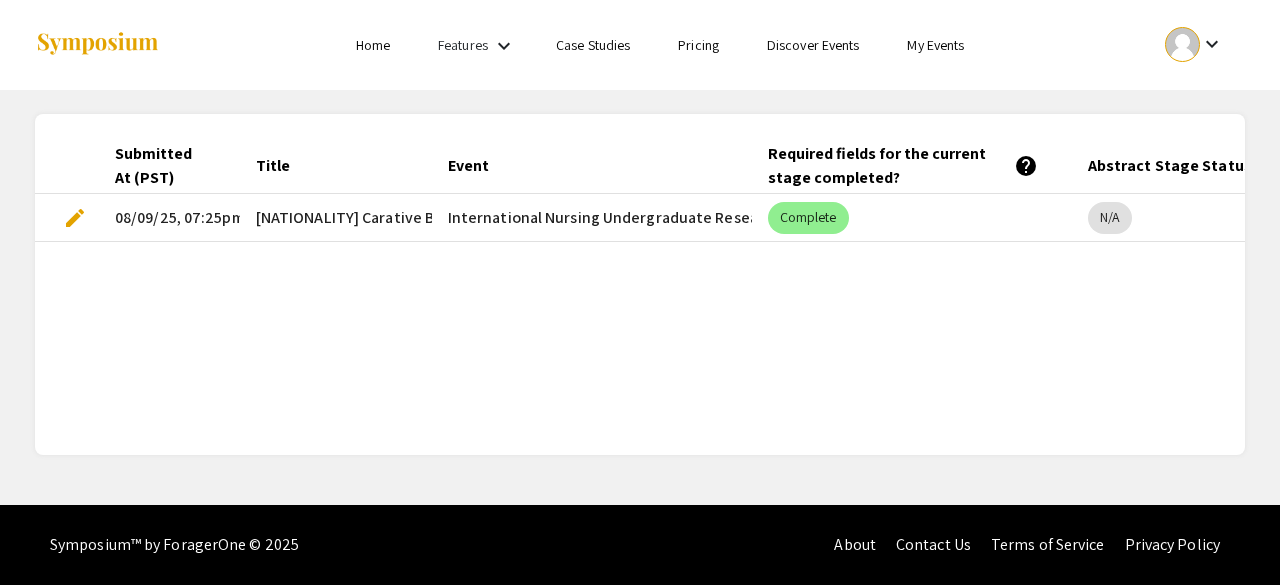 click on "Complete" at bounding box center [912, 218] 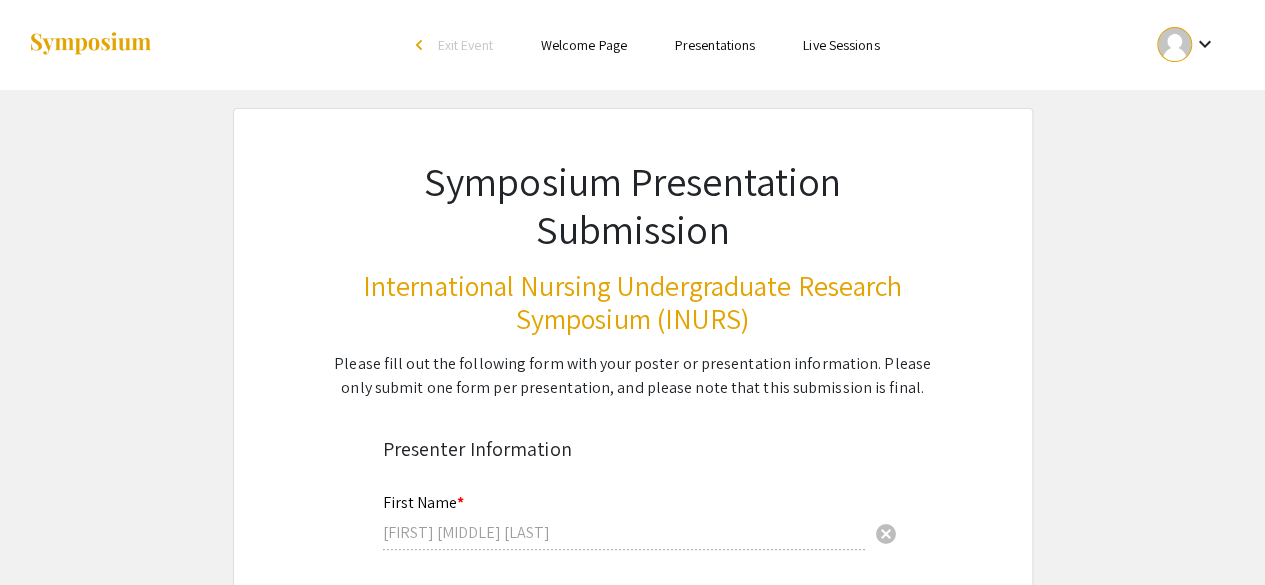 select on "custom" 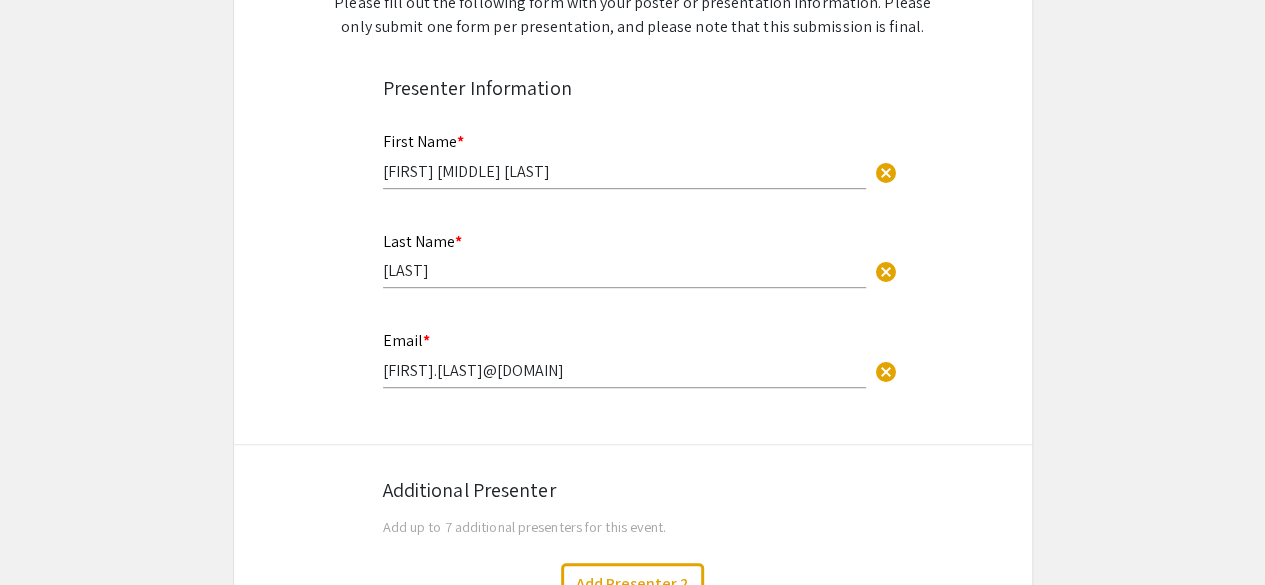 type on "0" 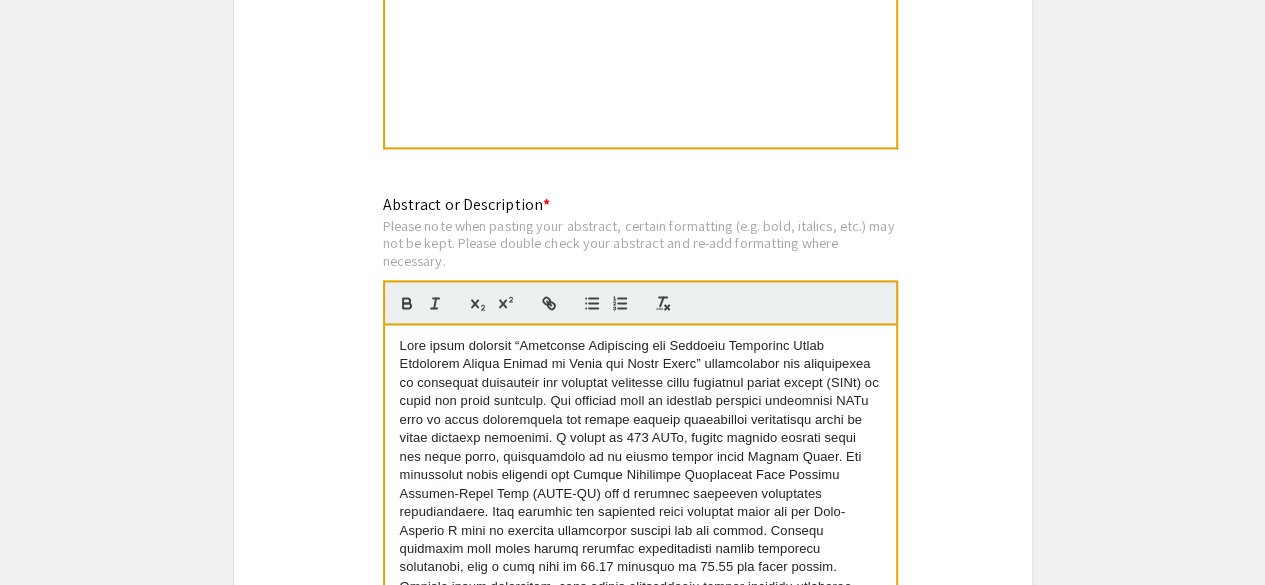scroll, scrollTop: 1633, scrollLeft: 0, axis: vertical 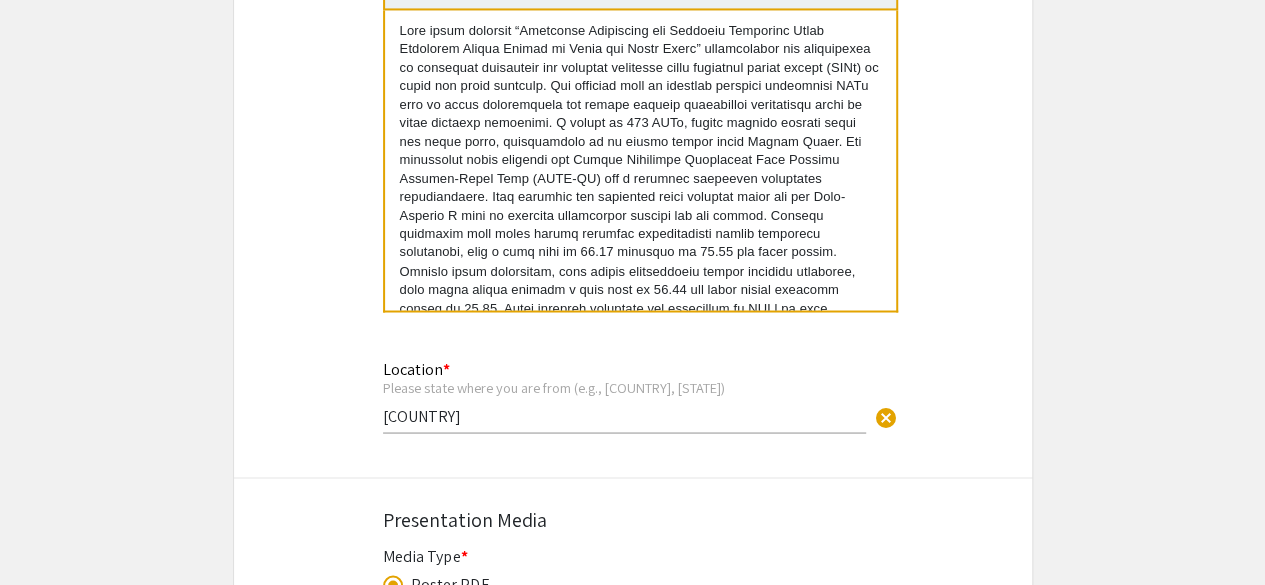 select on "auto" 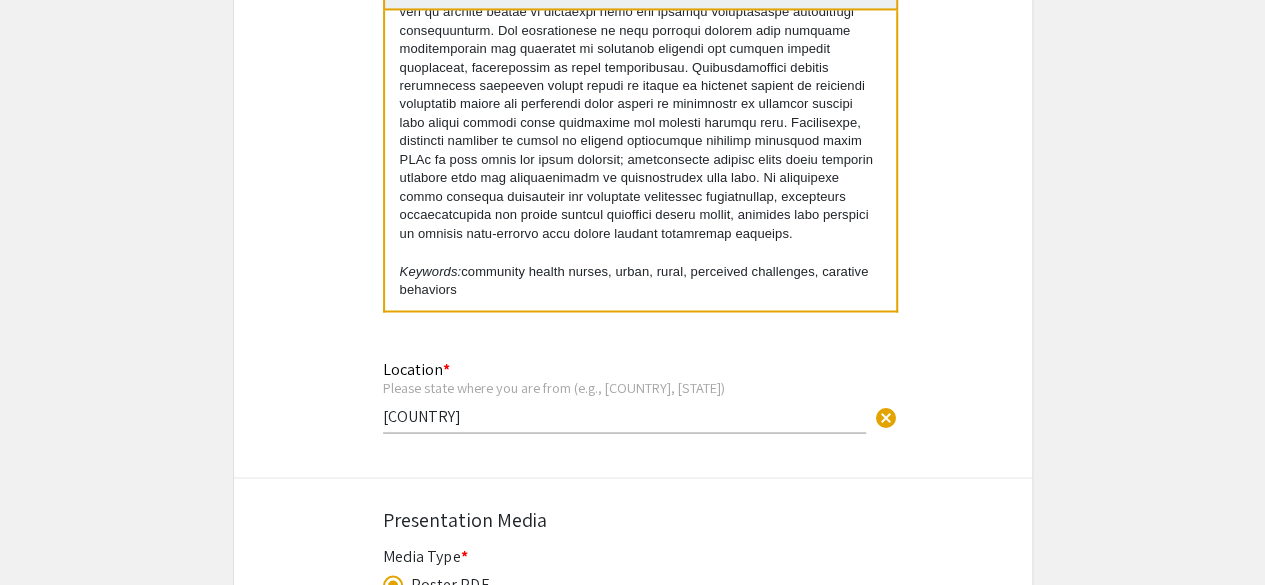 type on "1" 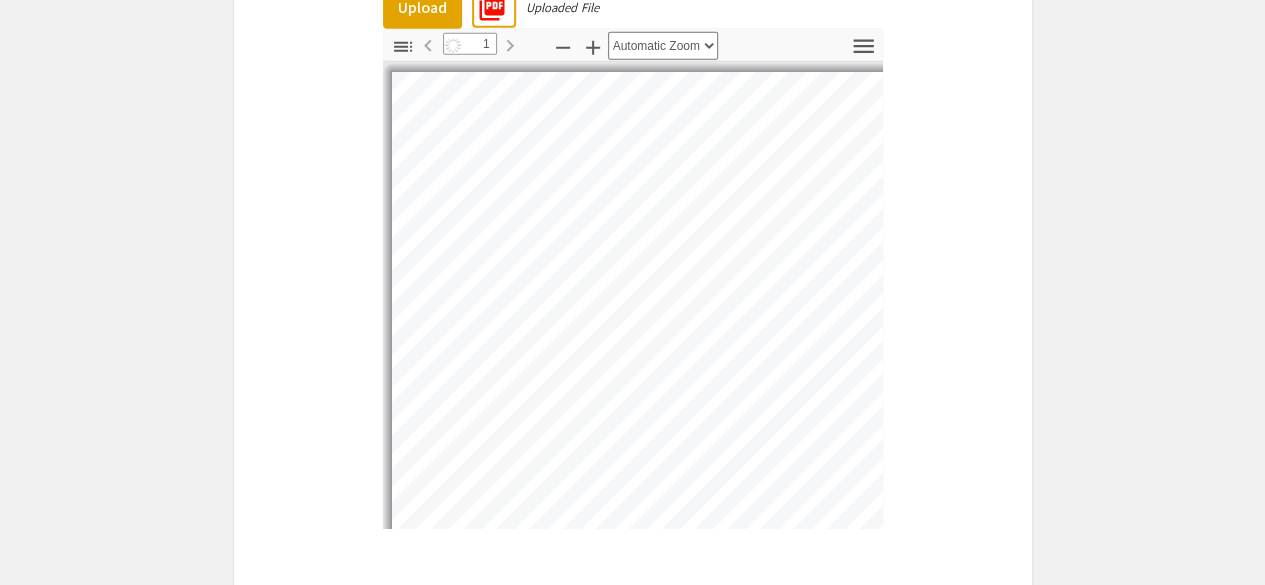 select on "auto" 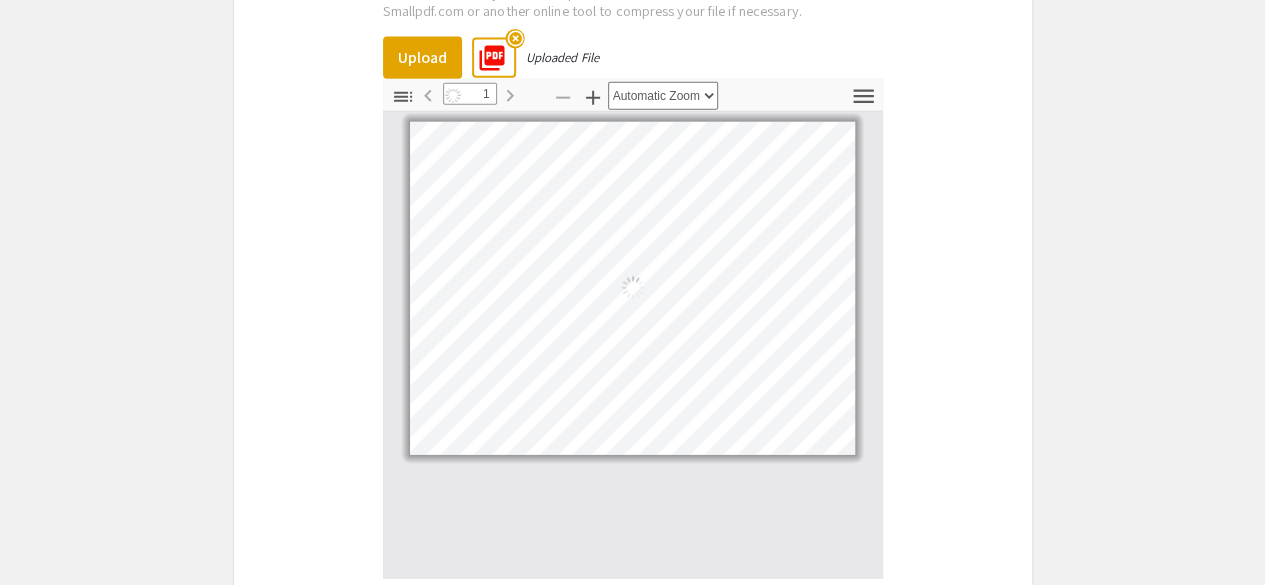 scroll, scrollTop: 2624, scrollLeft: 0, axis: vertical 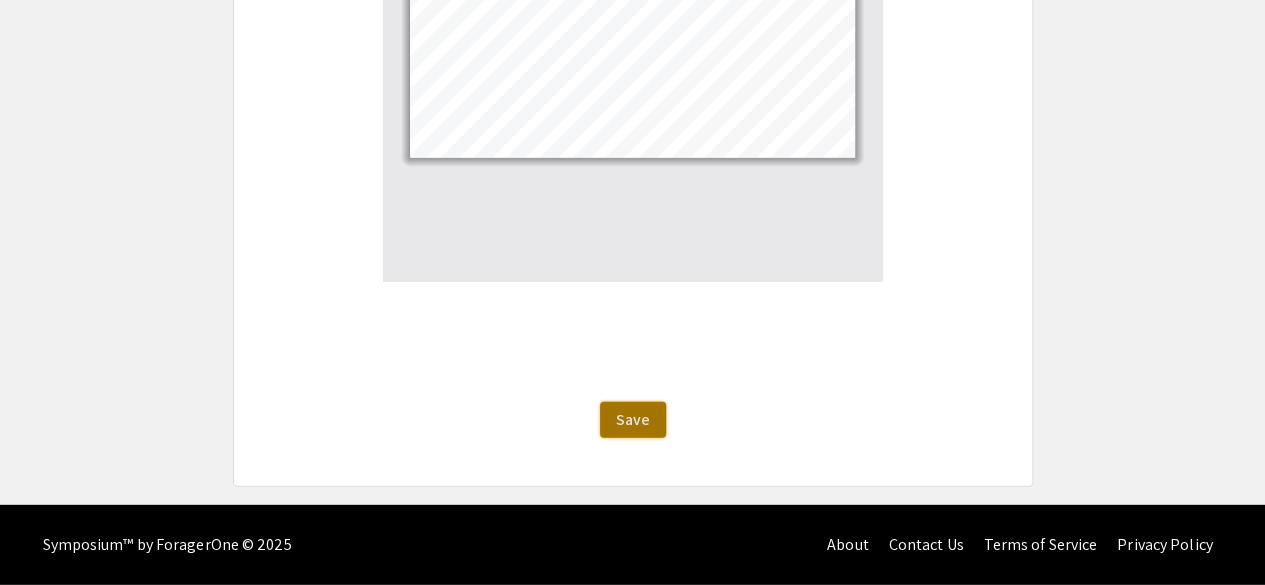 click on "Save" 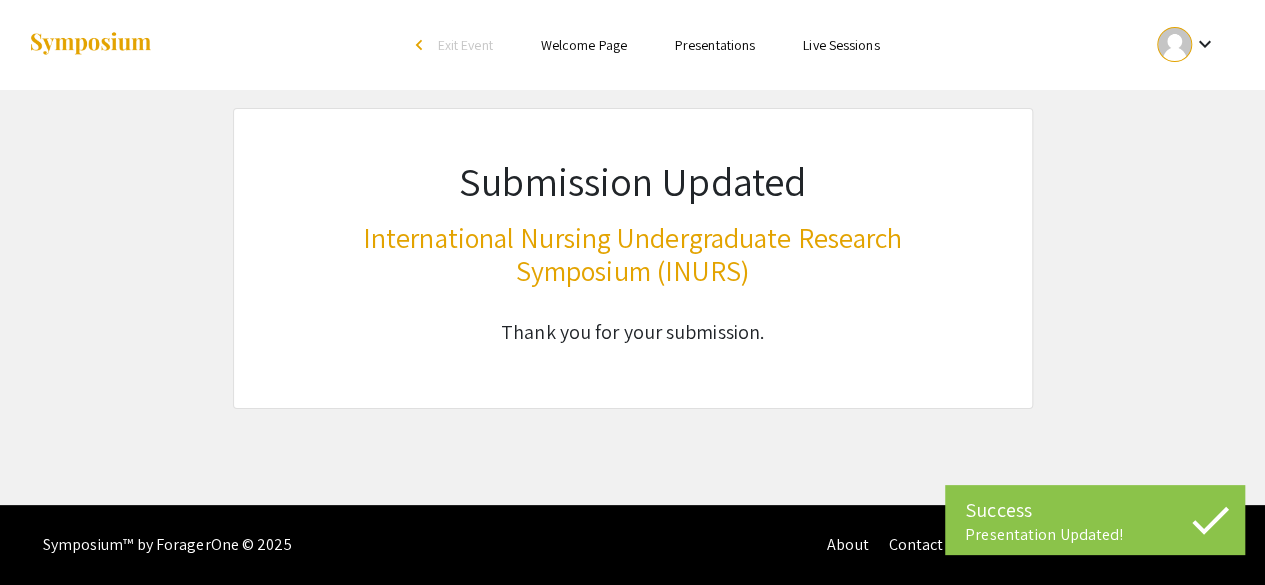 scroll, scrollTop: 0, scrollLeft: 0, axis: both 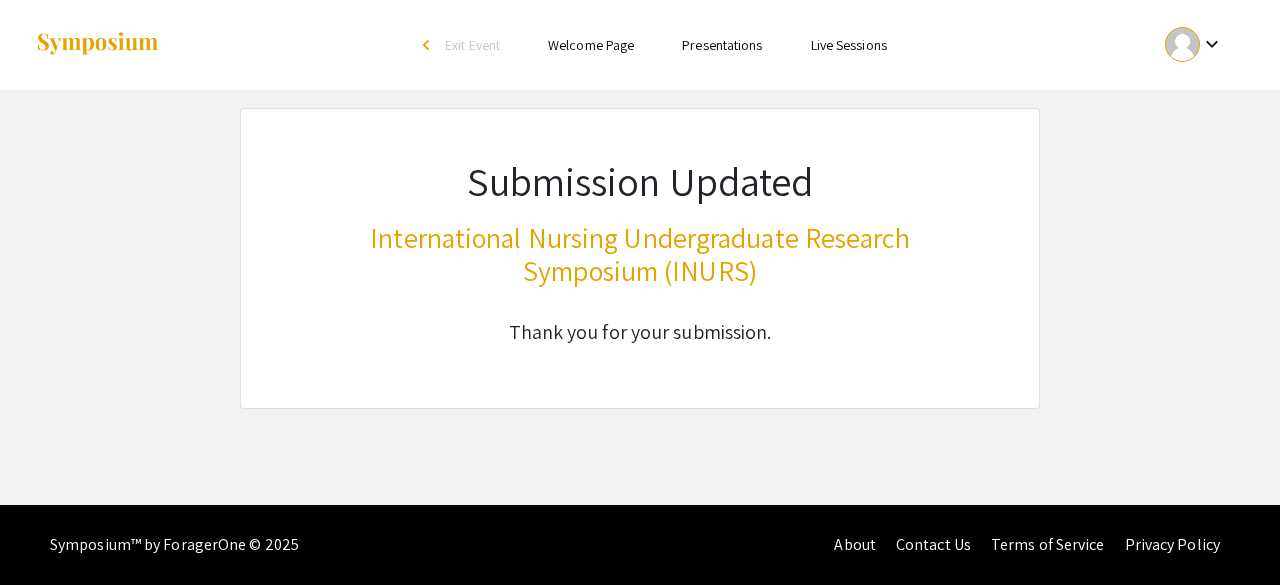 click on "keyboard_arrow_down" at bounding box center (1194, 44) 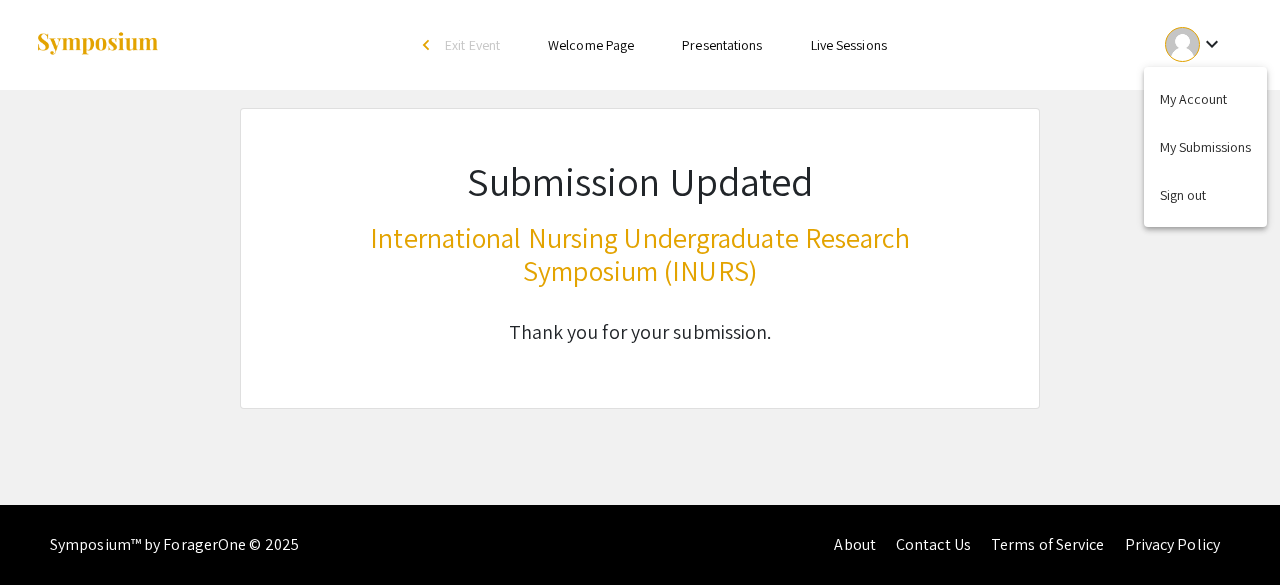 click at bounding box center (640, 292) 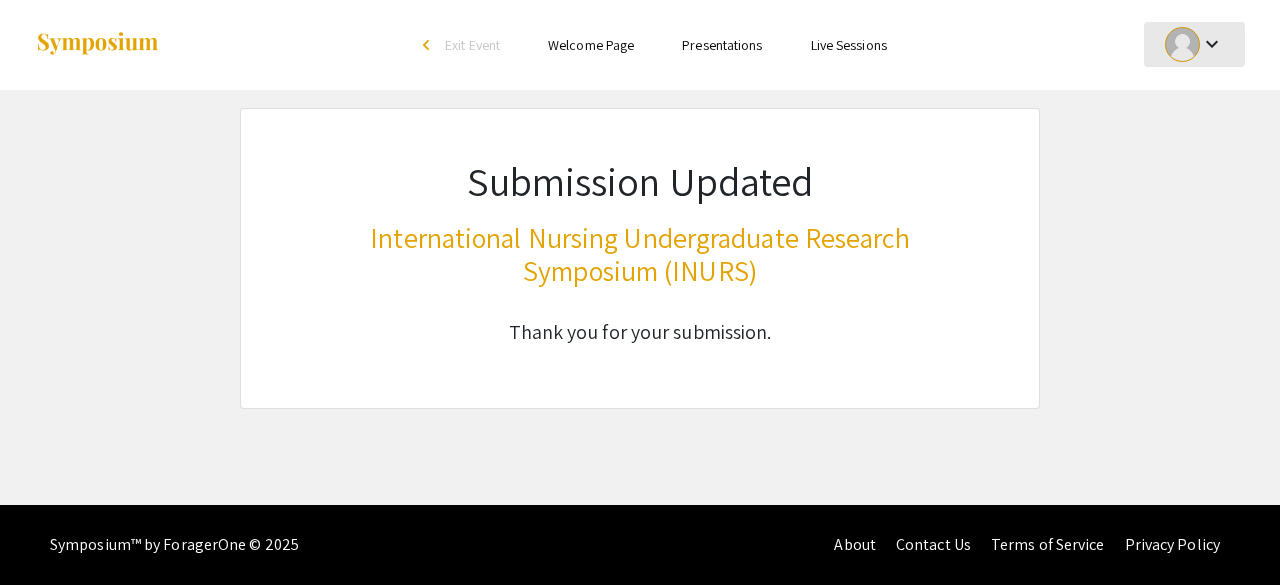 click at bounding box center (1182, 44) 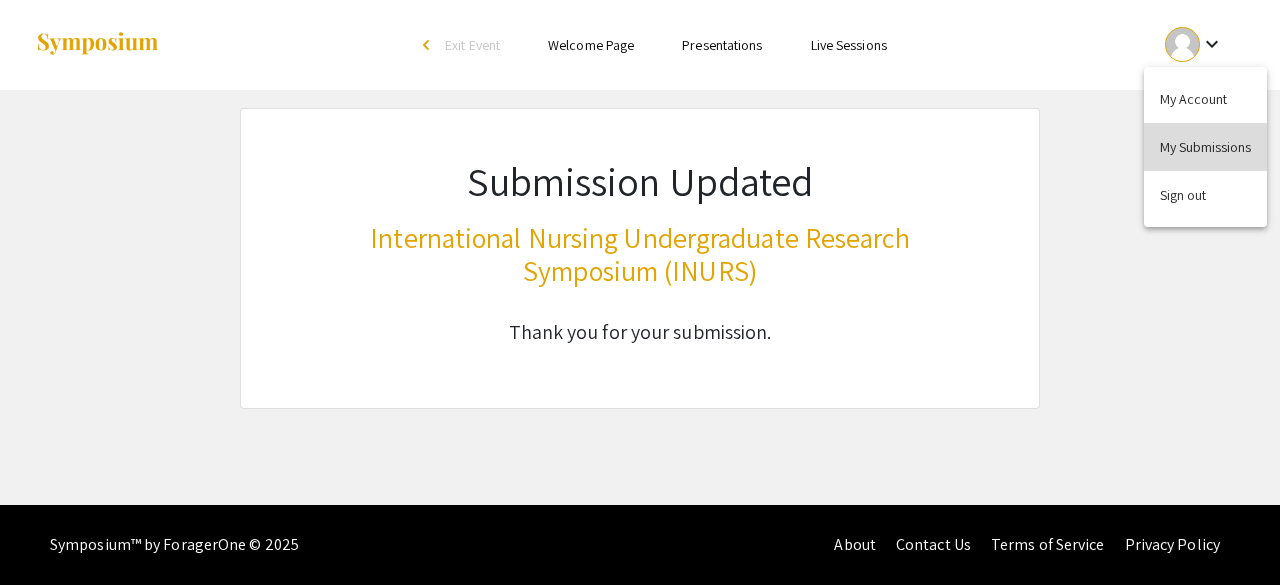 click on "My Submissions" at bounding box center (1205, 147) 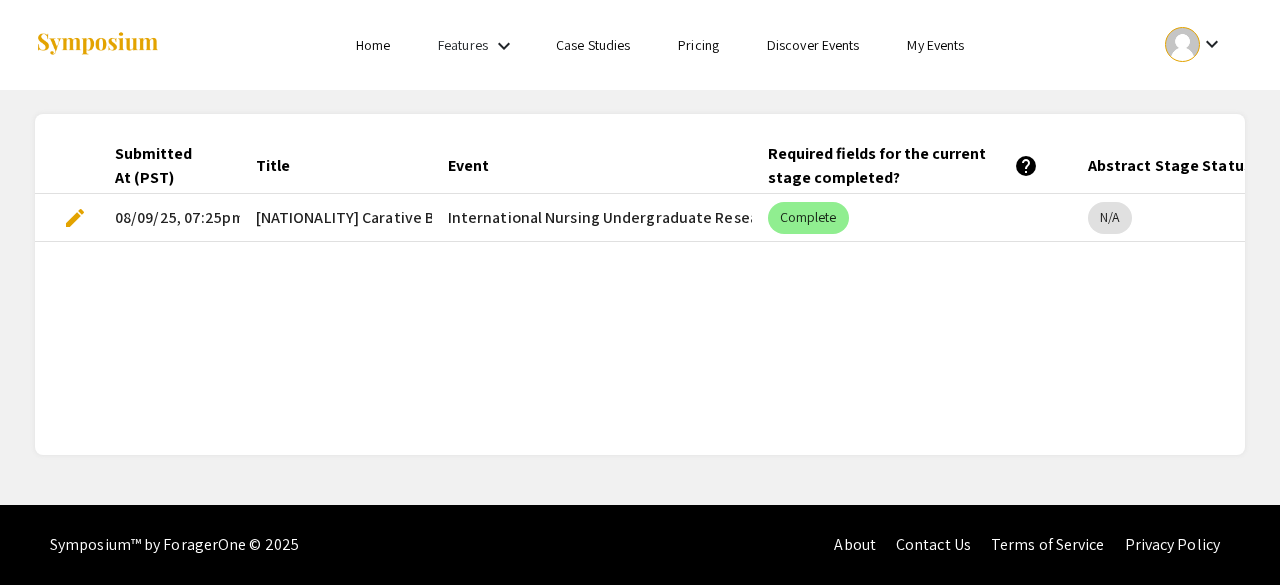 click on "edit" at bounding box center (75, 218) 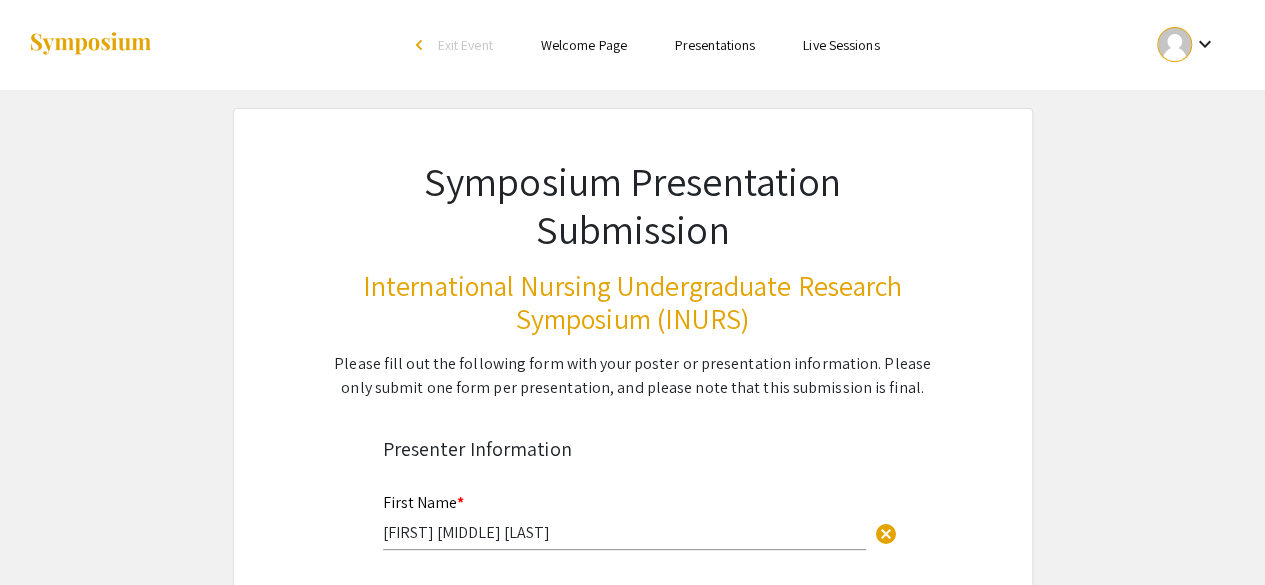 select on "auto" 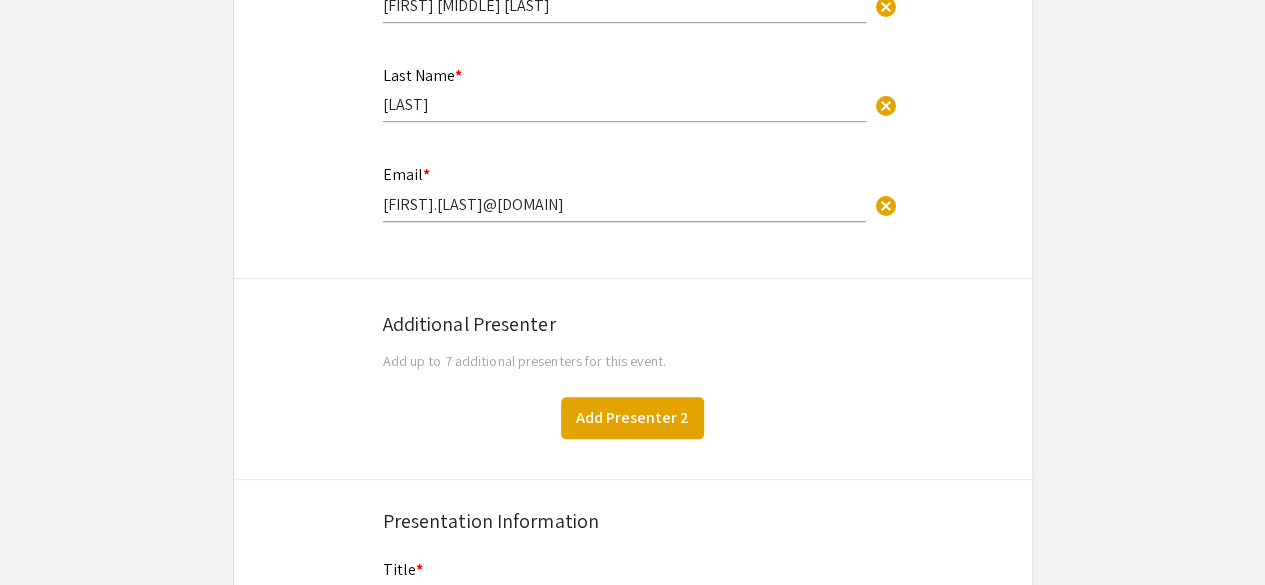 select on "auto" 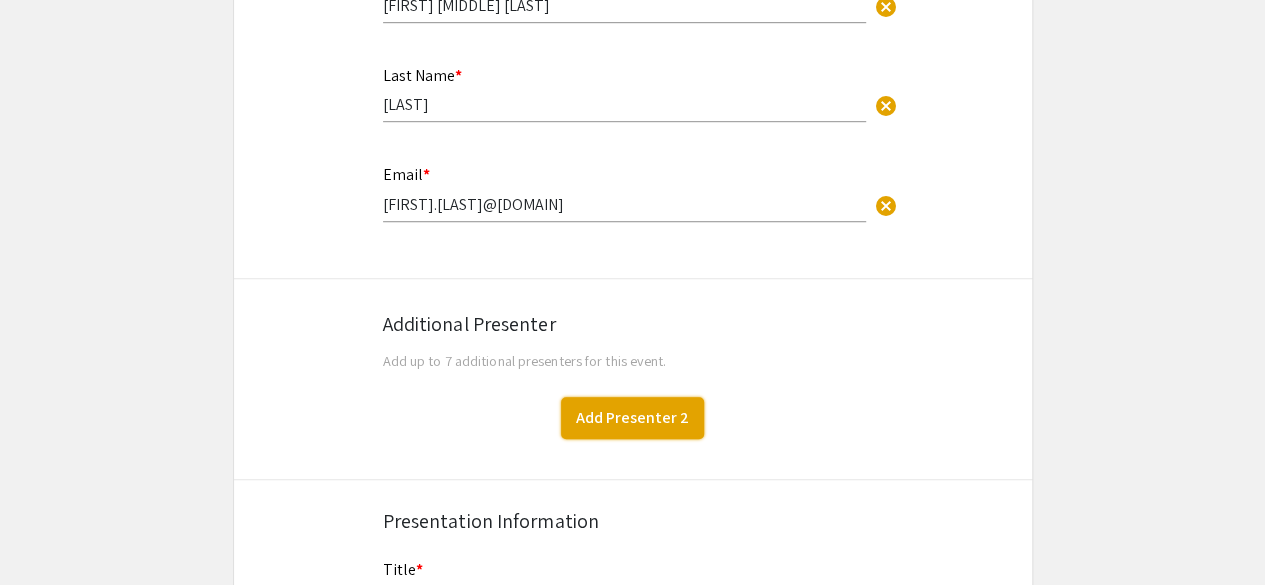click on "Add Presenter 2" 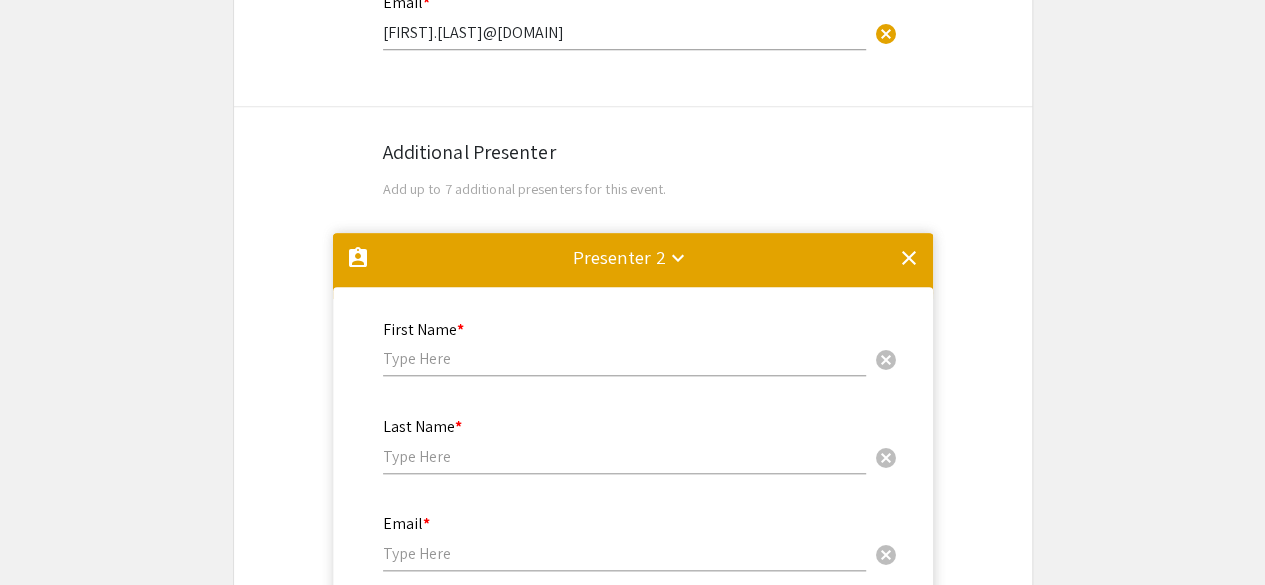 scroll, scrollTop: 690, scrollLeft: 0, axis: vertical 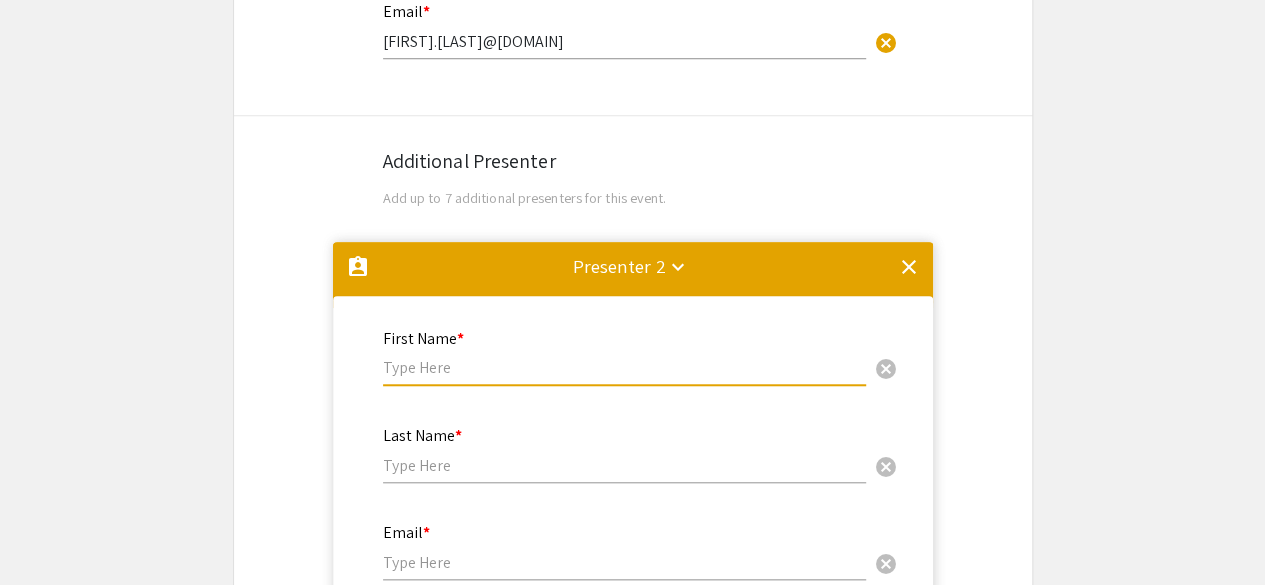 click at bounding box center [624, 367] 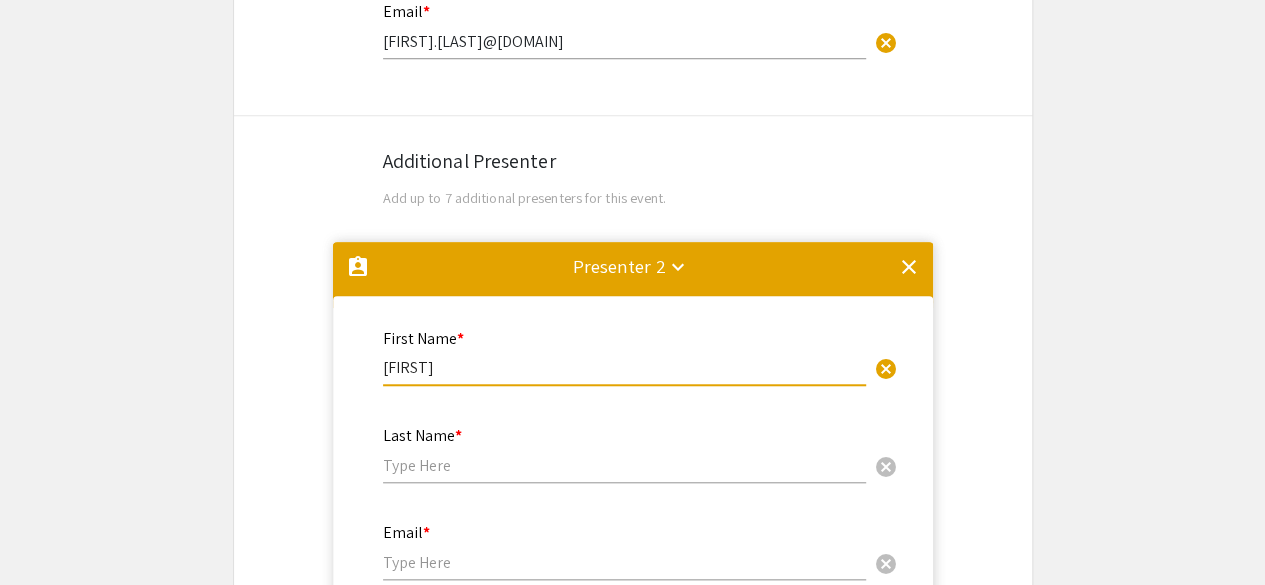 type on "[FIRST]" 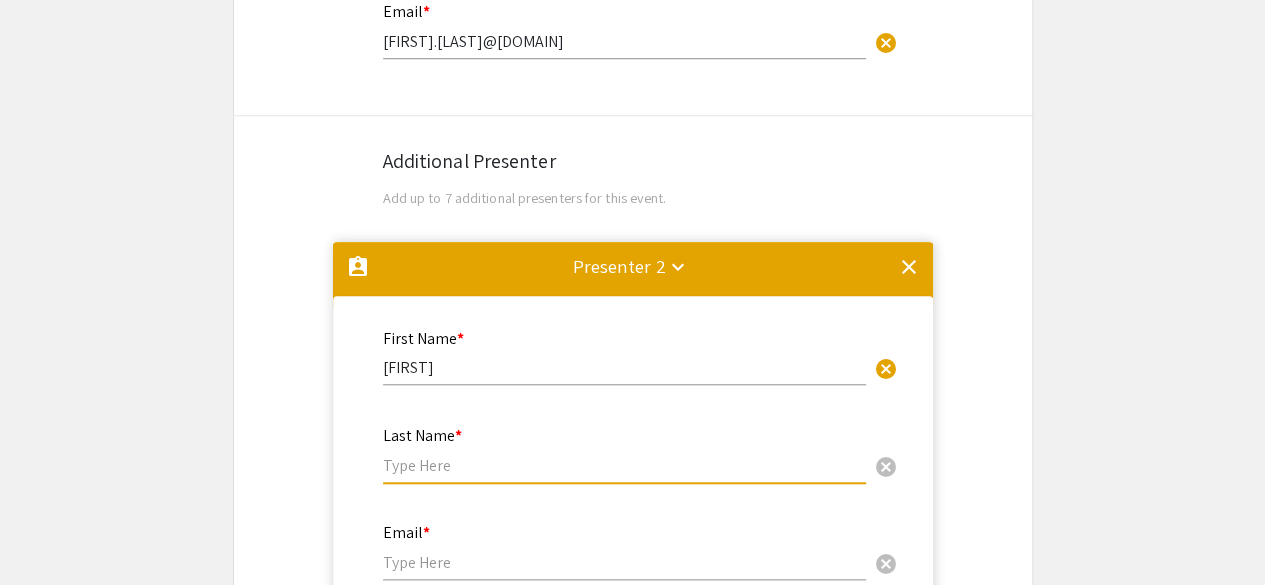 click at bounding box center (624, 465) 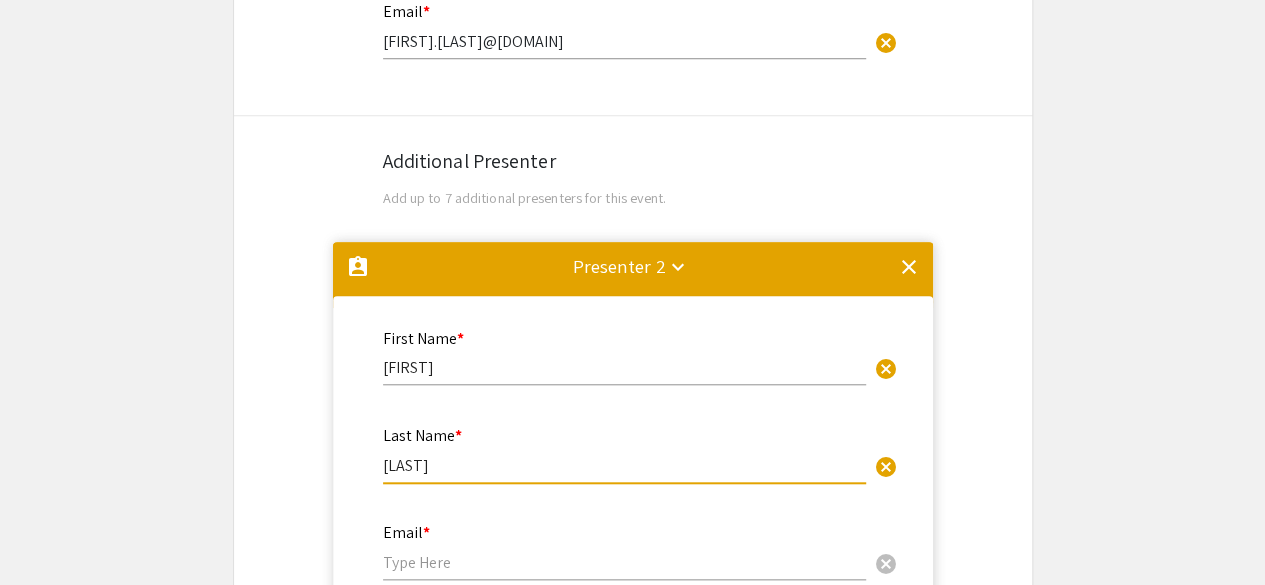 type on "[LAST]" 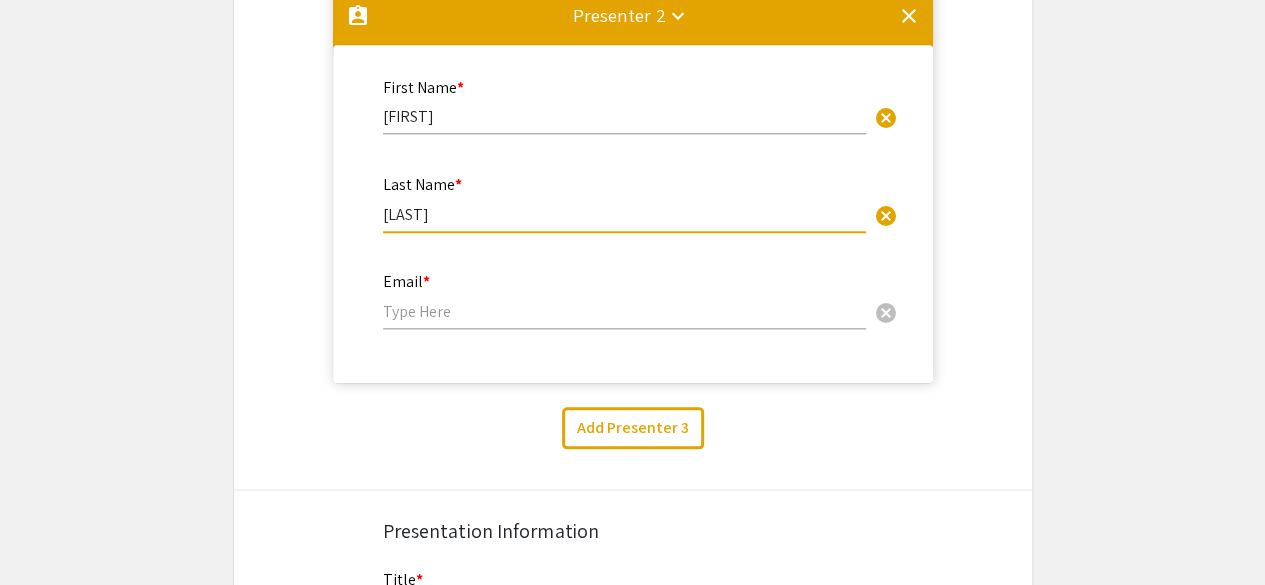 scroll, scrollTop: 948, scrollLeft: 0, axis: vertical 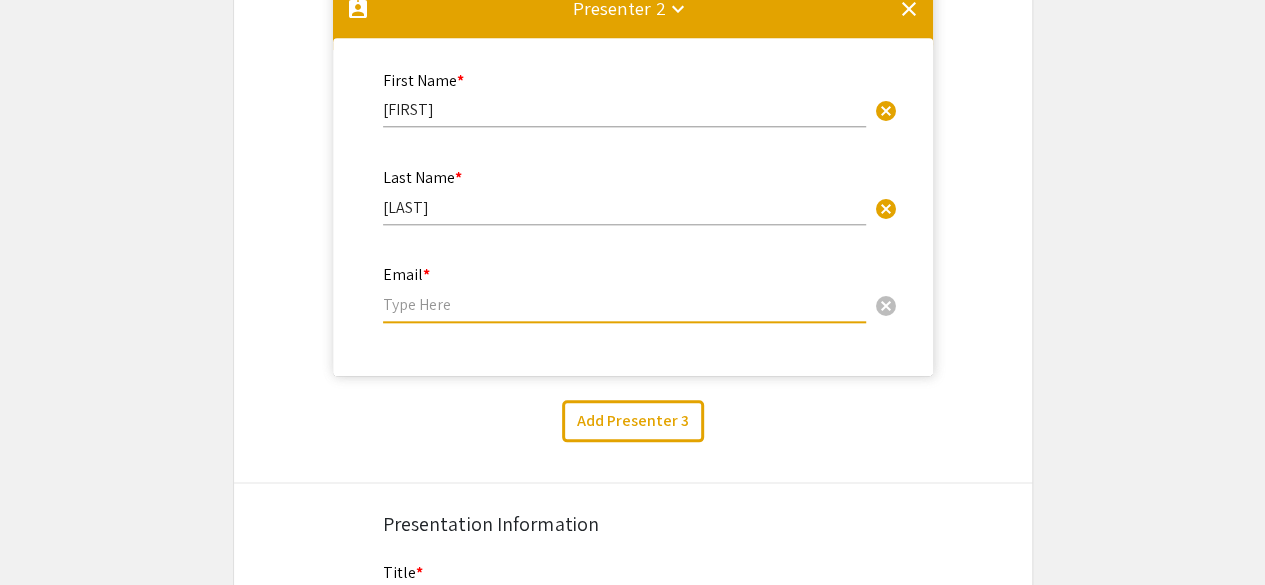 click at bounding box center (624, 304) 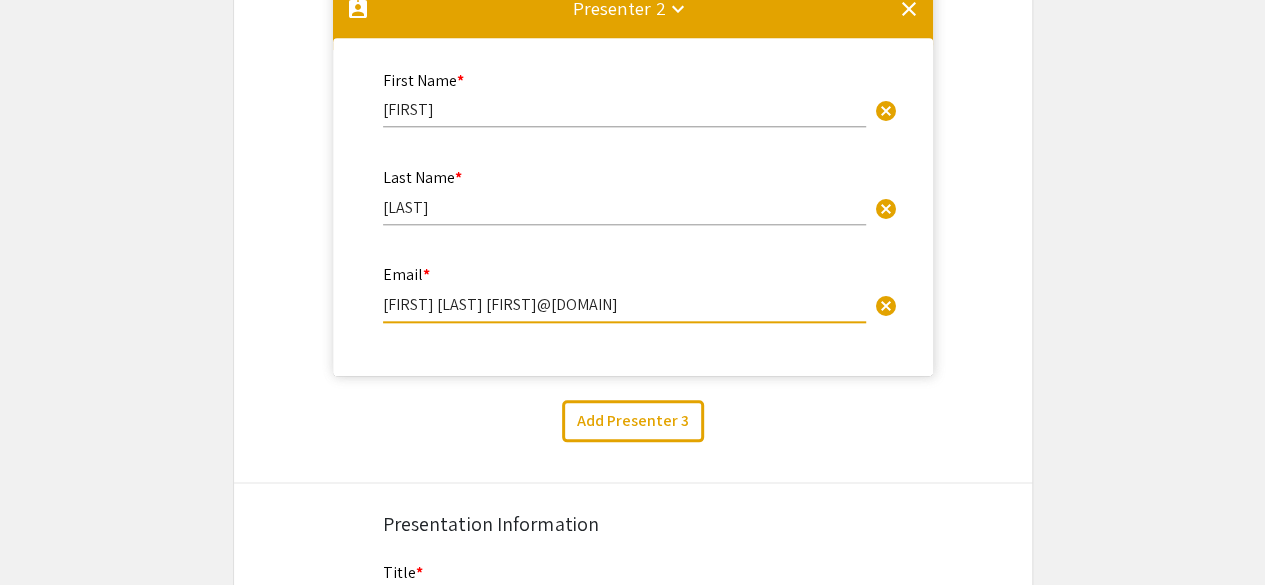 click on "[FIRST] [LAST] [FIRST]@[DOMAIN]" at bounding box center [624, 304] 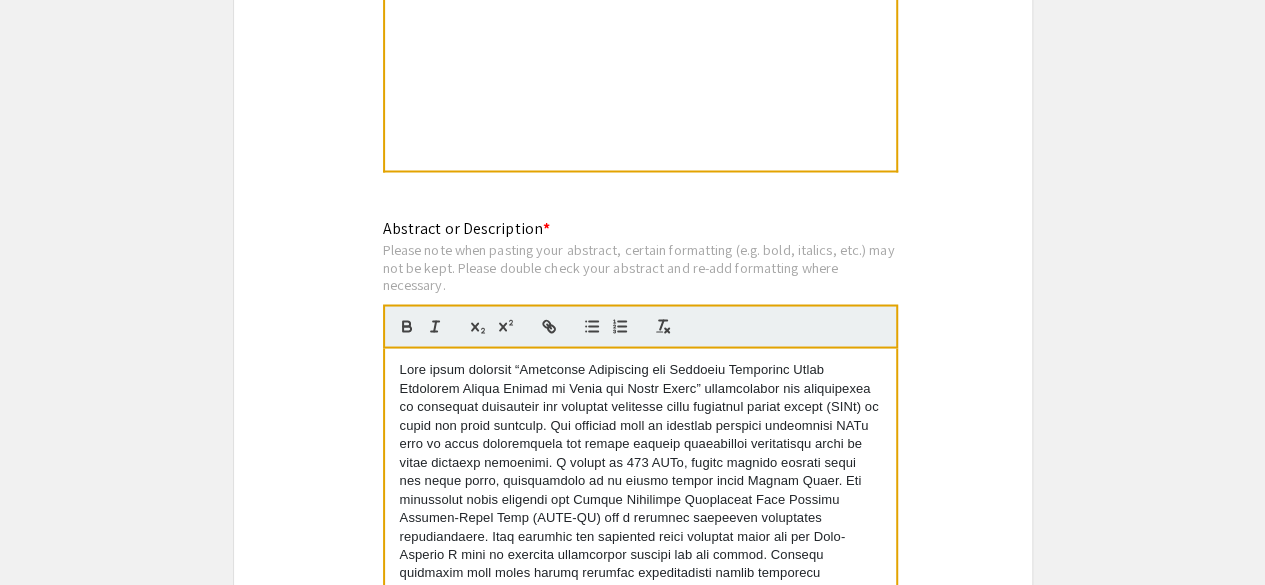 scroll, scrollTop: 1896, scrollLeft: 0, axis: vertical 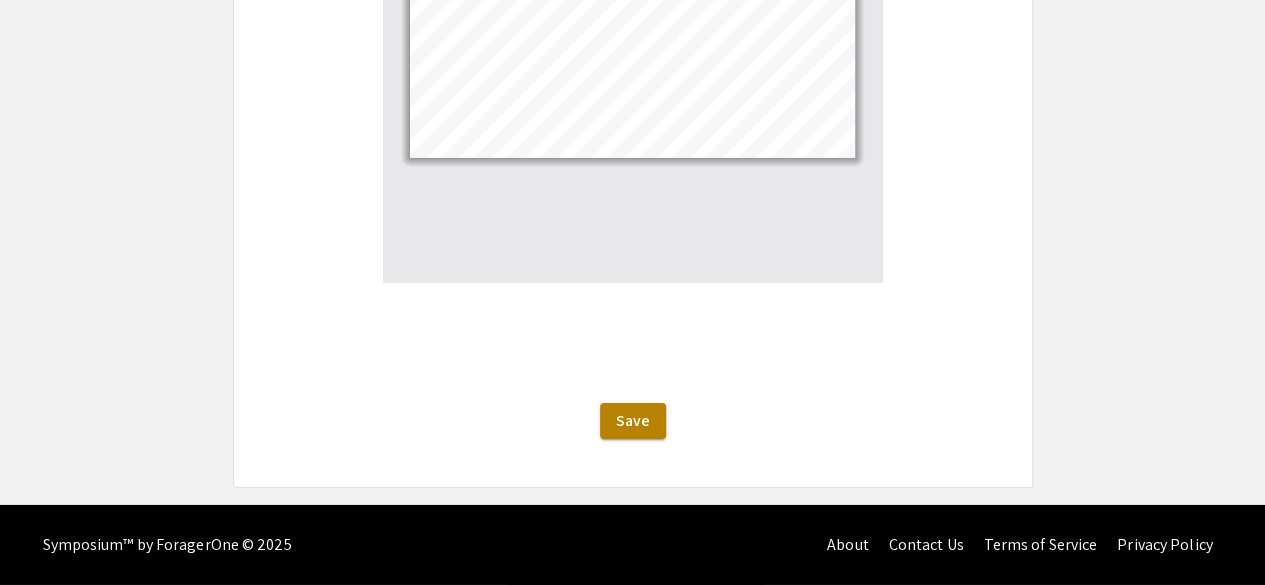 type on "[FIRST]@[DOMAIN]" 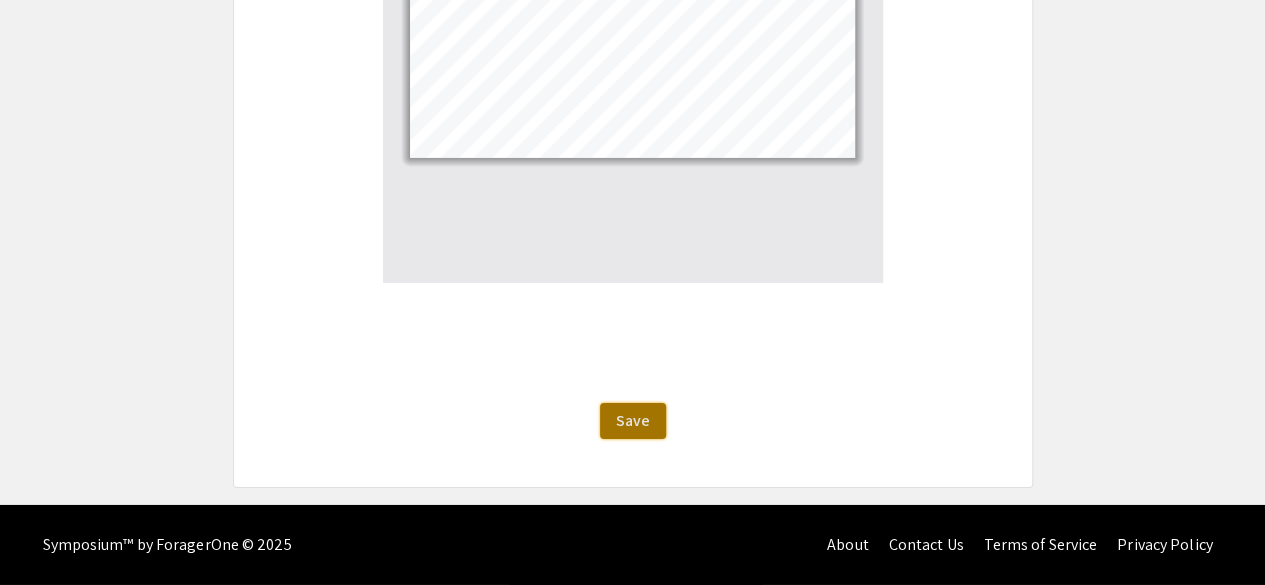 click on "Save" 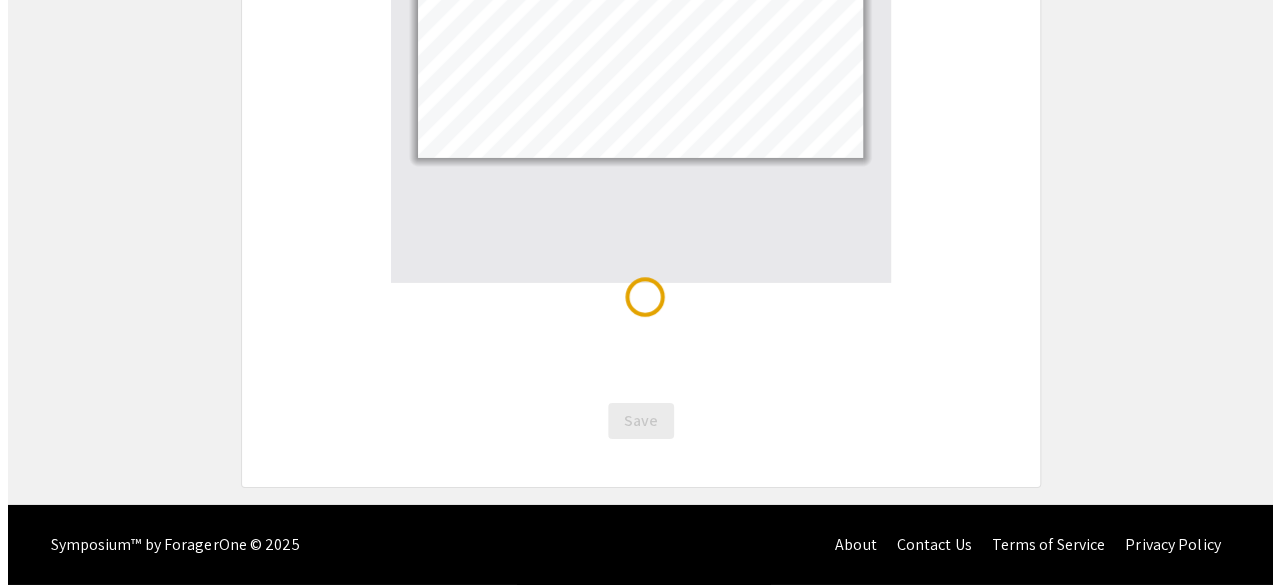 scroll, scrollTop: 0, scrollLeft: 0, axis: both 